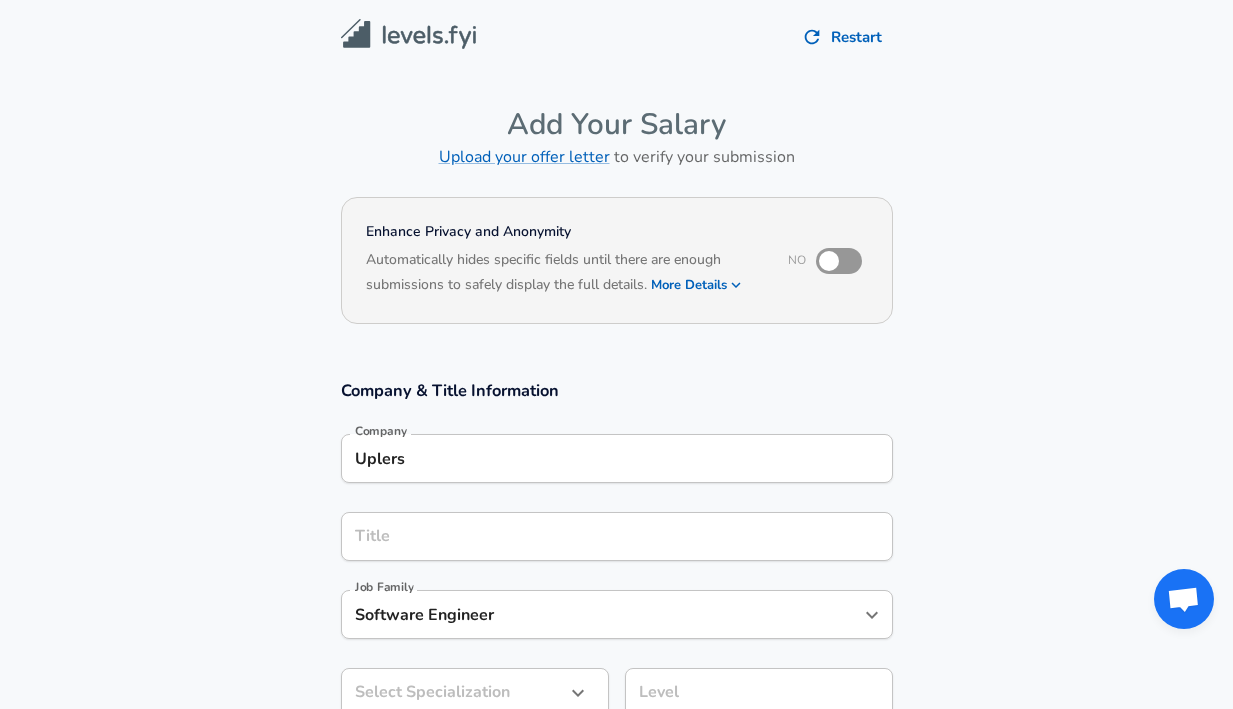 scroll, scrollTop: 0, scrollLeft: 0, axis: both 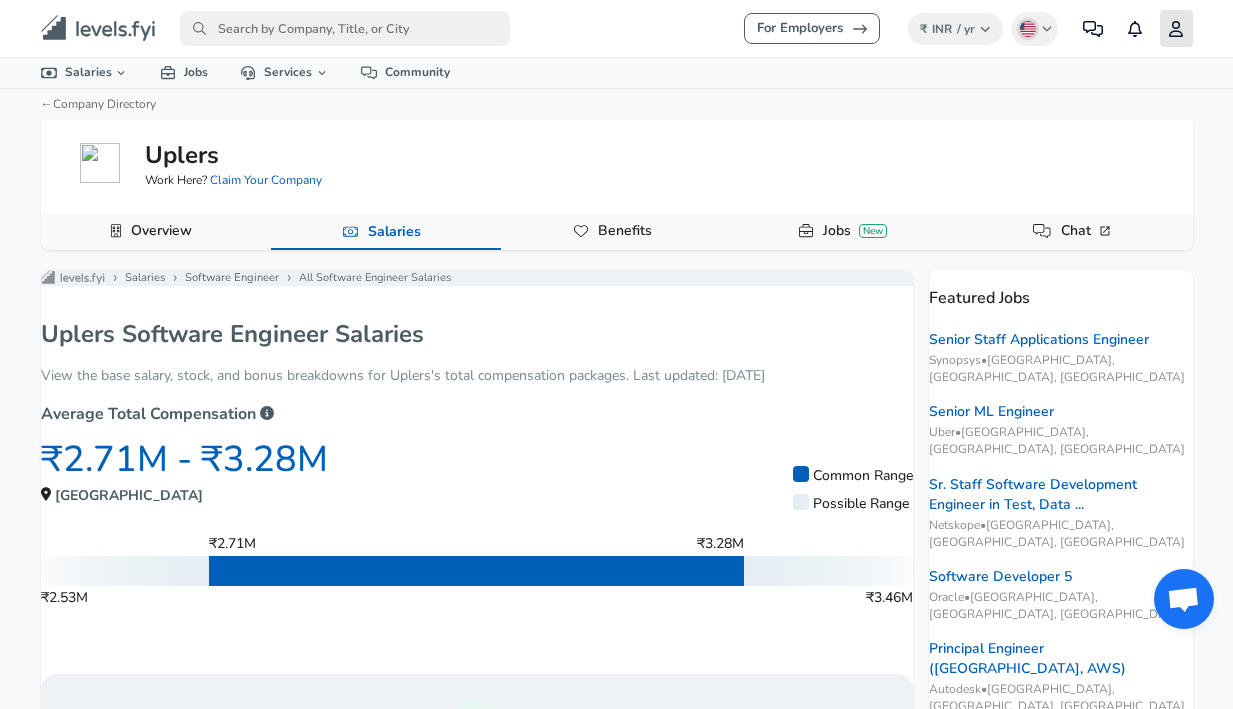 click 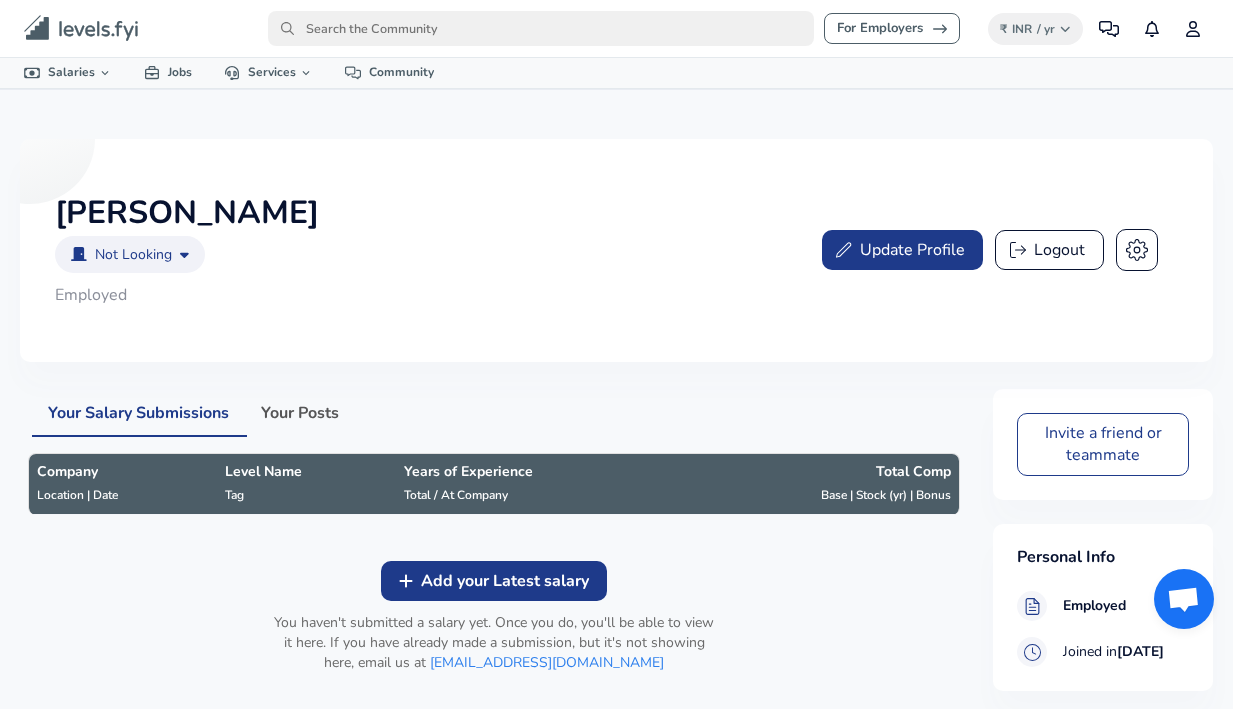 click on "Add your Latest salary" at bounding box center [505, 581] 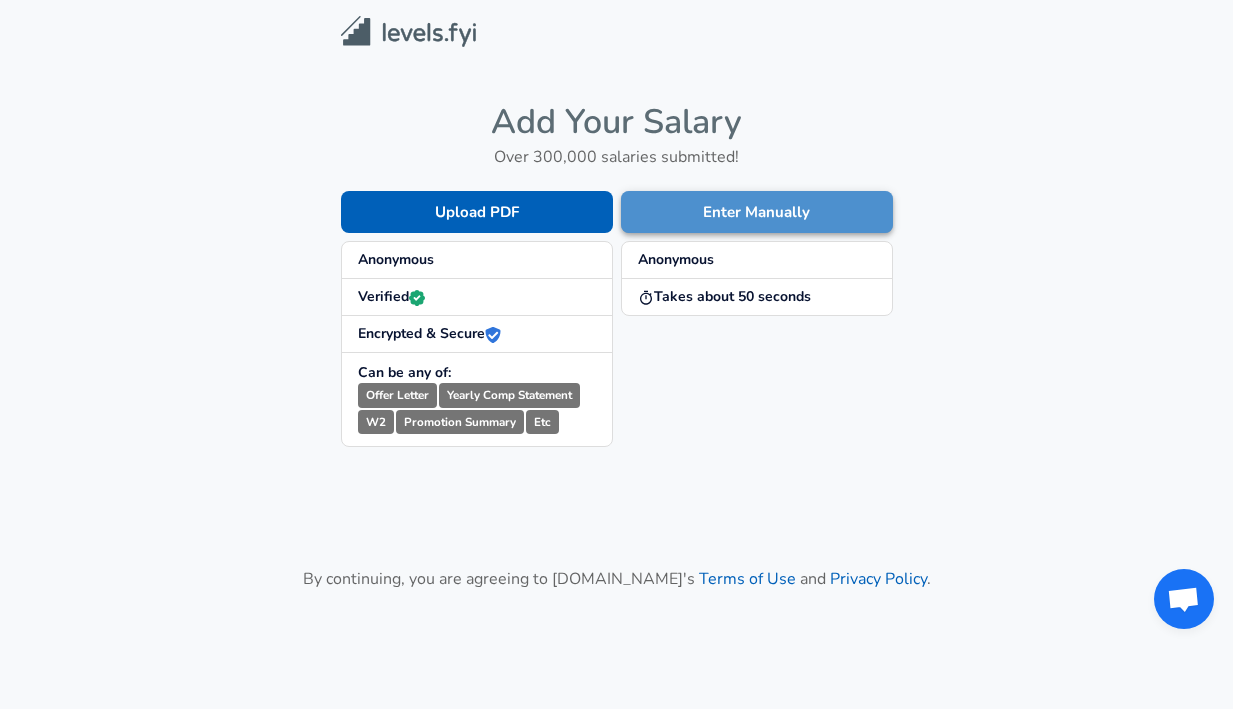 click on "Enter Manually" at bounding box center [757, 212] 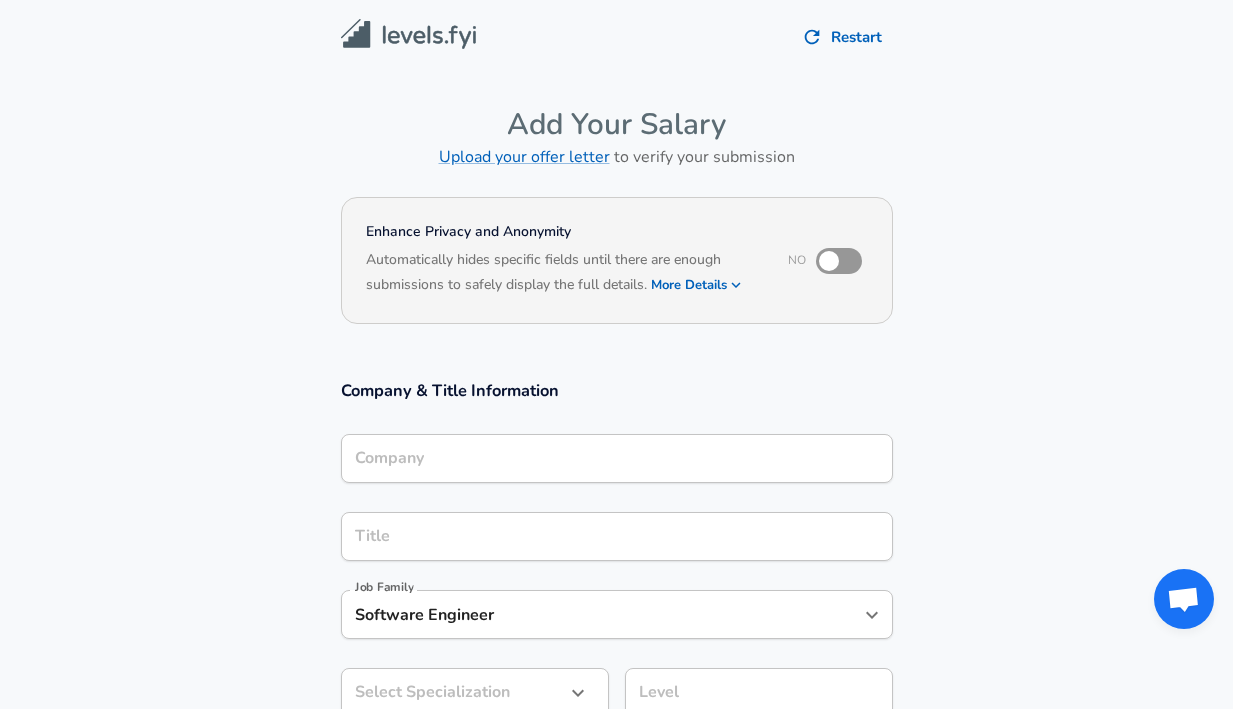 type on "Uplers" 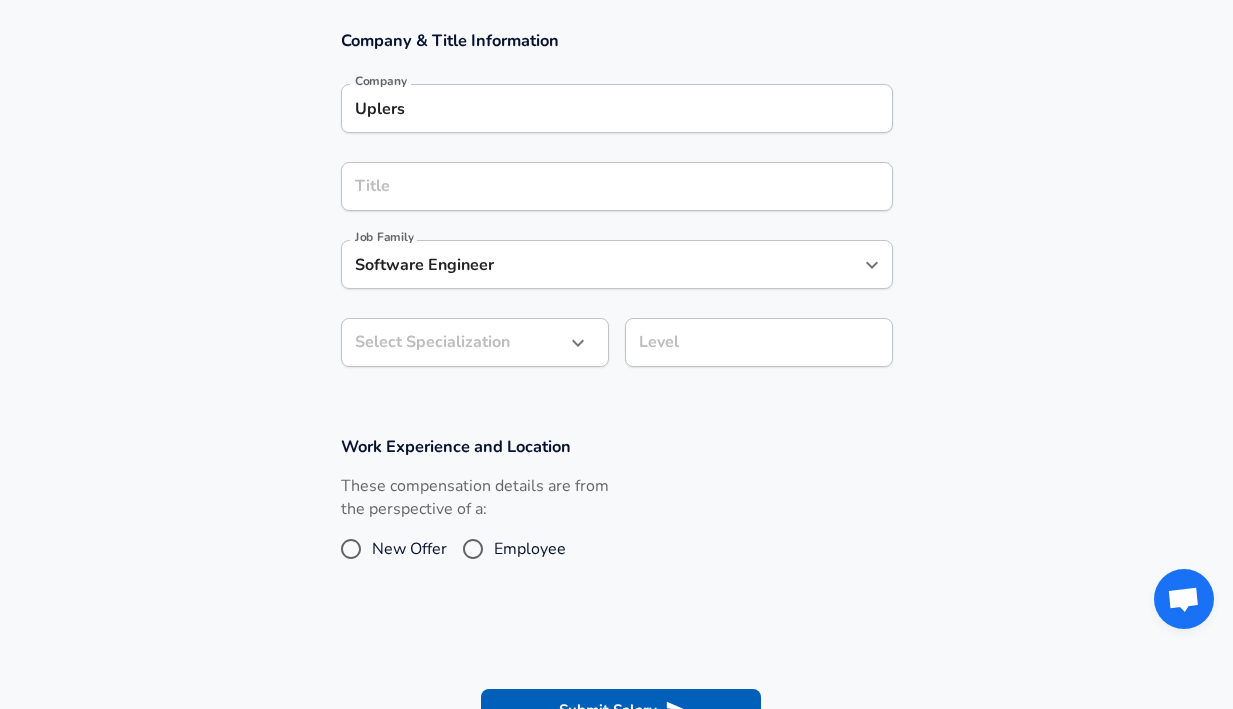 scroll, scrollTop: 367, scrollLeft: 0, axis: vertical 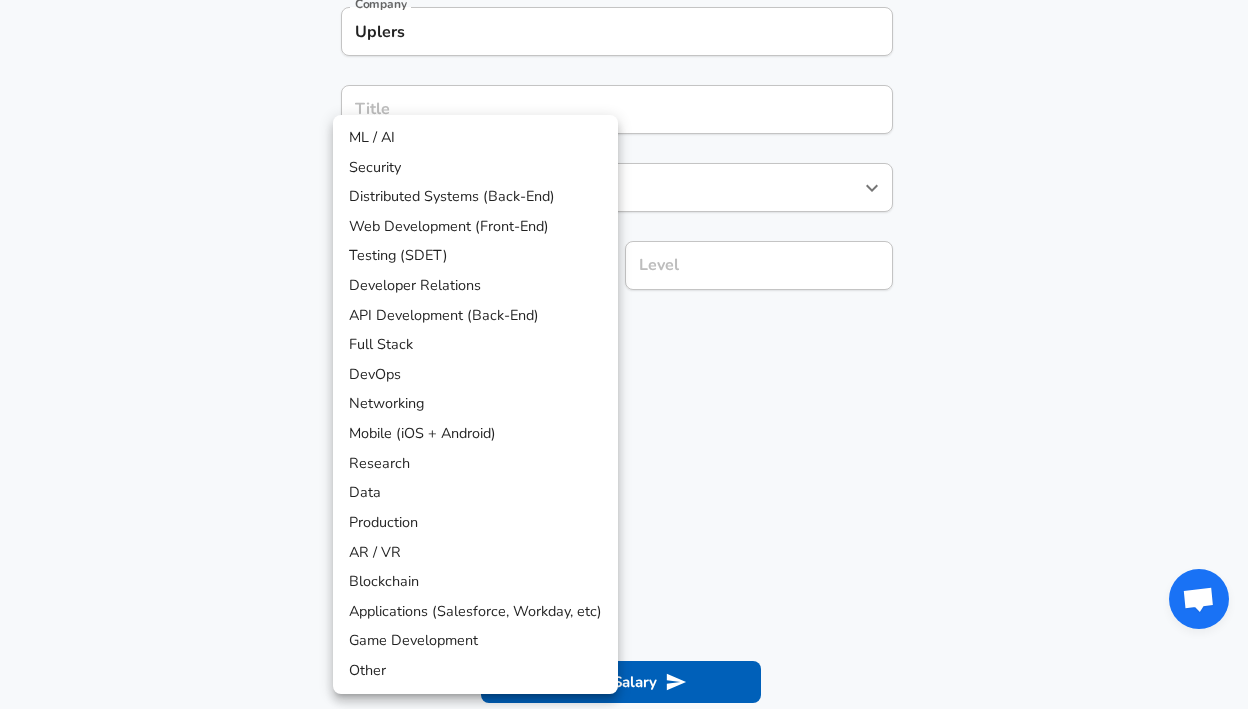 click on "Restart Add Your Salary Upload your offer letter   to verify your submission Enhance Privacy and Anonymity No Automatically hides specific fields until there are enough submissions to safely display the full details.   More Details Based on your submission and the data points that we have already collected, we will automatically hide and anonymize specific fields if there aren't enough data points to remain sufficiently anonymous. Company & Title Information Company Uplers Company Title Title Job Family Software Engineer Job Family   Select a Specialization that best fits your role. If you can't find one, select 'Other' to enter a custom specialization Select Specialization ​ Select Specialization Level Level Work Experience and Location These compensation details are from the perspective of a: New Offer Employee Submit Salary By continuing, you are agreeing to [DOMAIN_NAME][PERSON_NAME]'s   Terms of Use   and   Privacy Policy . Helping People Build Better Careers © [DATE] -  [DATE]
Clear and Restart? Yes Done ML / AI" at bounding box center [624, -73] 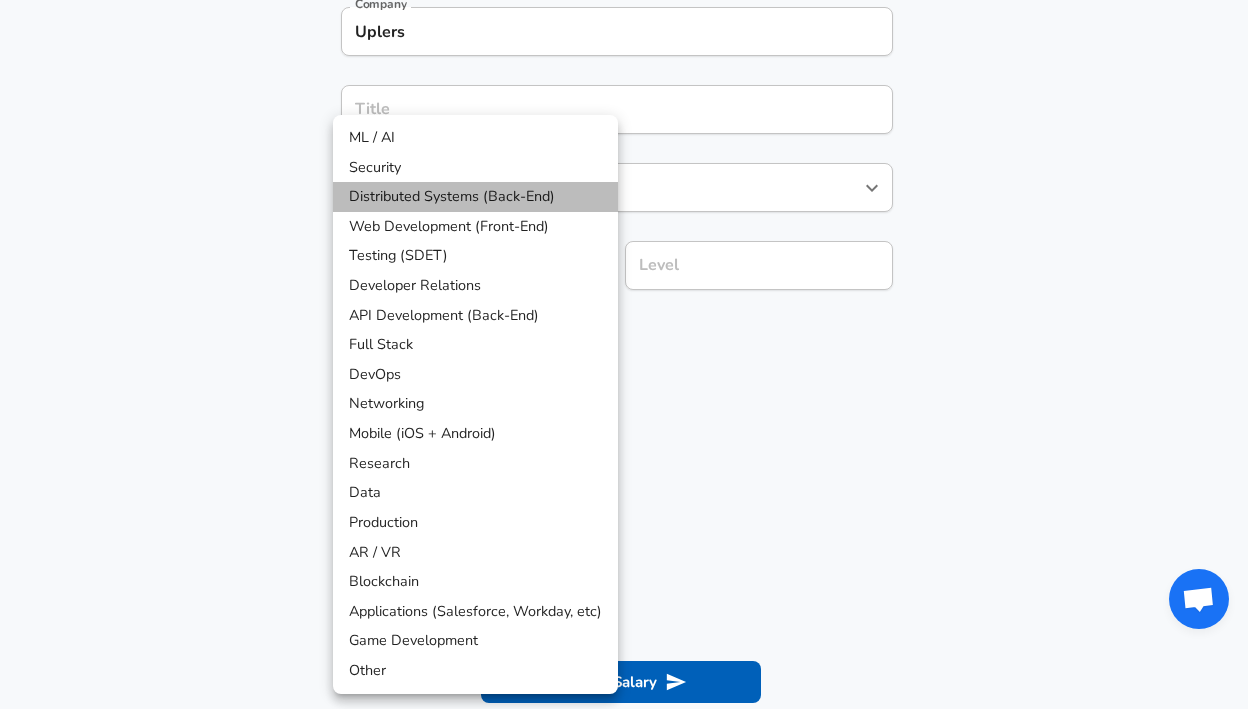 click on "Distributed Systems (Back-End)" at bounding box center (475, 197) 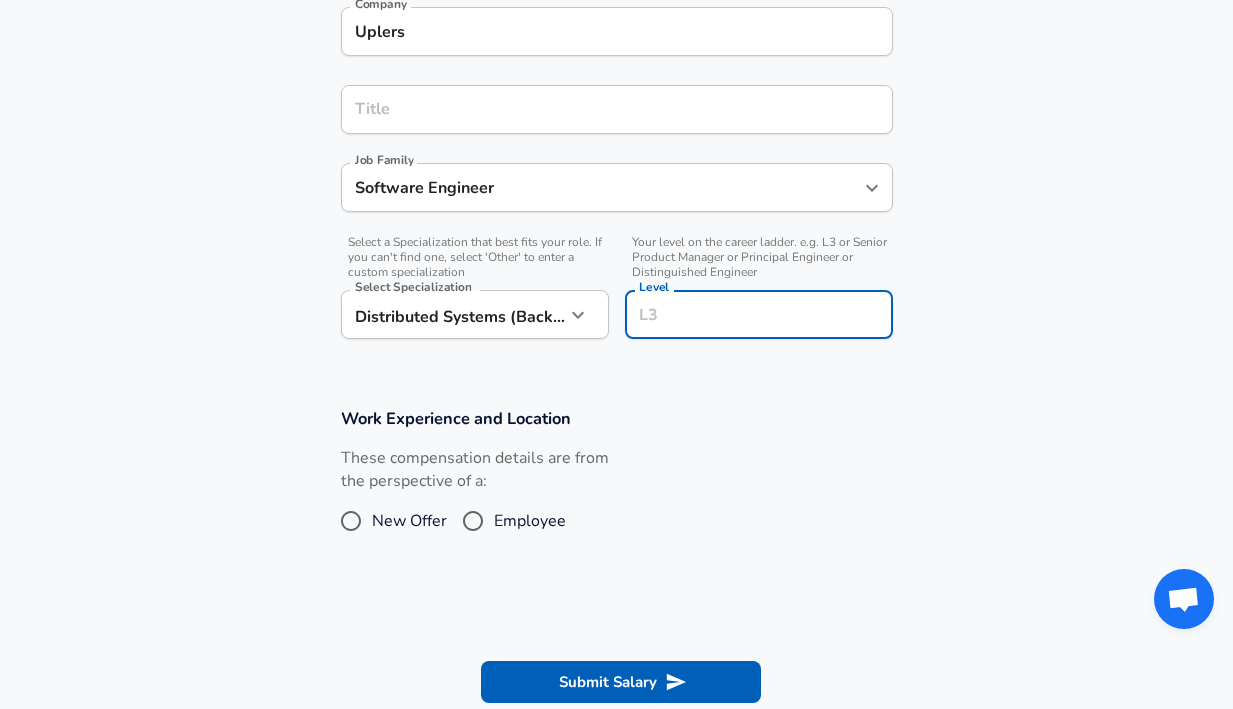 scroll, scrollTop: 467, scrollLeft: 0, axis: vertical 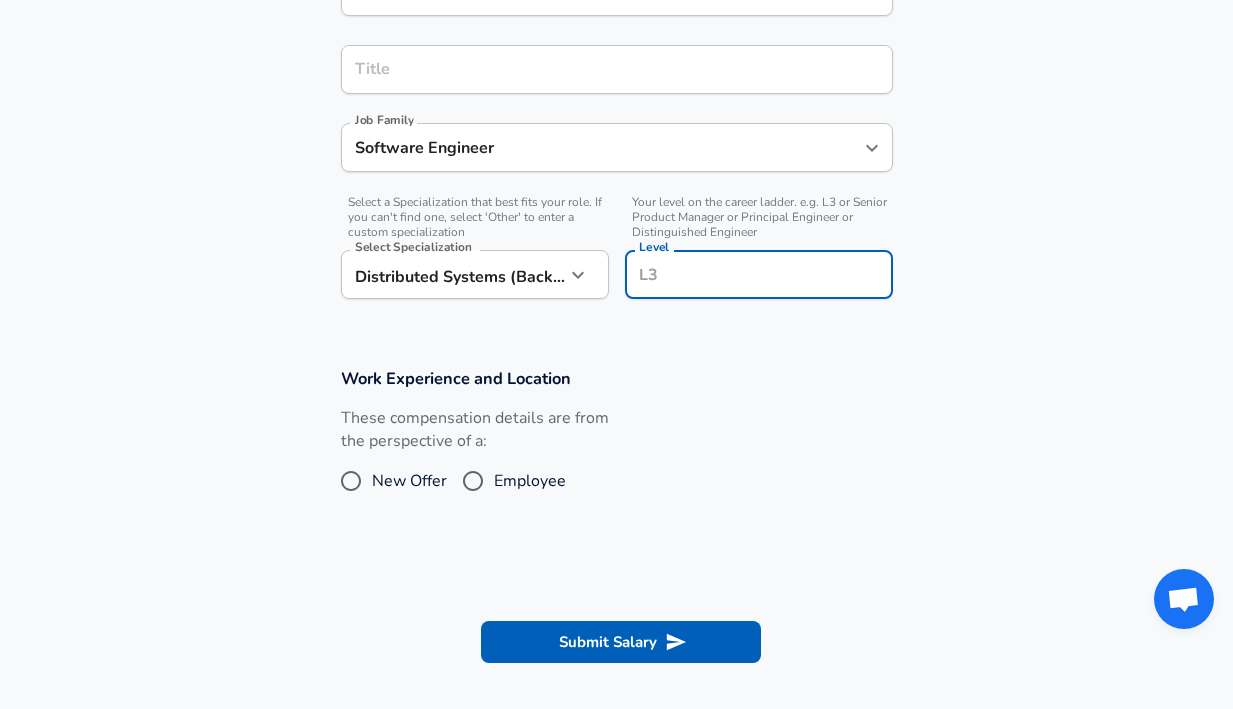 click on "Level" at bounding box center (759, 274) 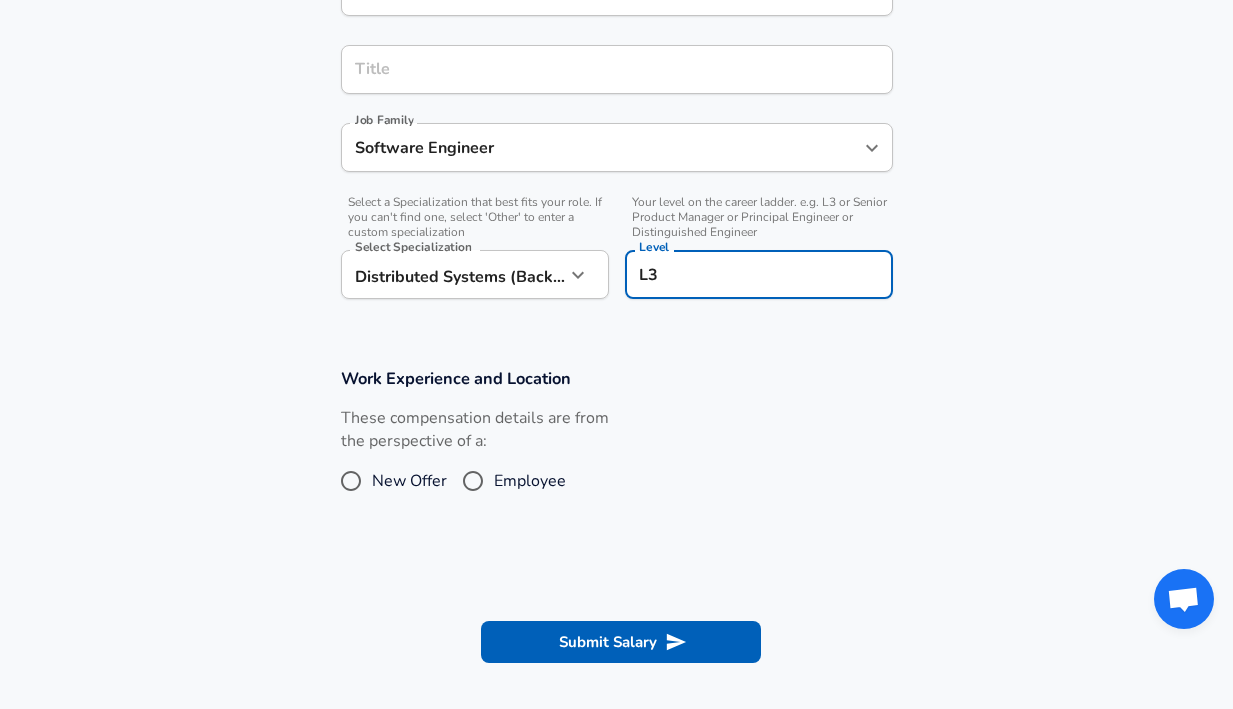 type on "L3" 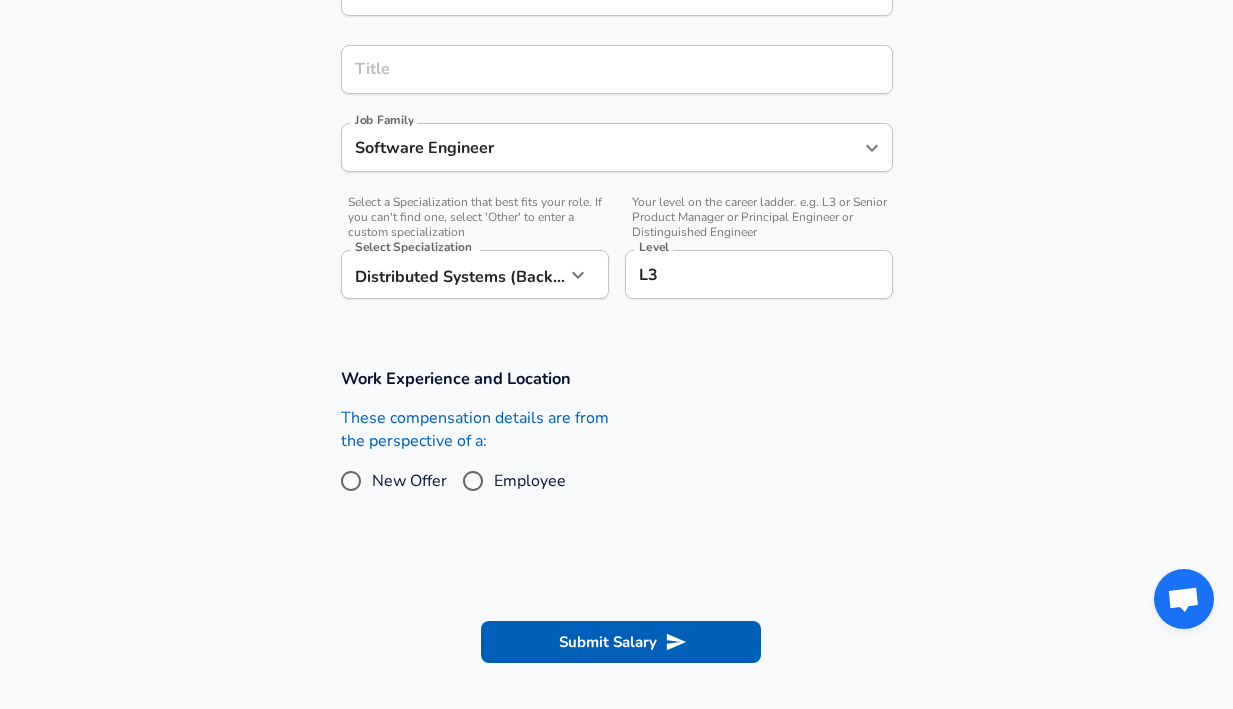 click on "Employee" at bounding box center (473, 481) 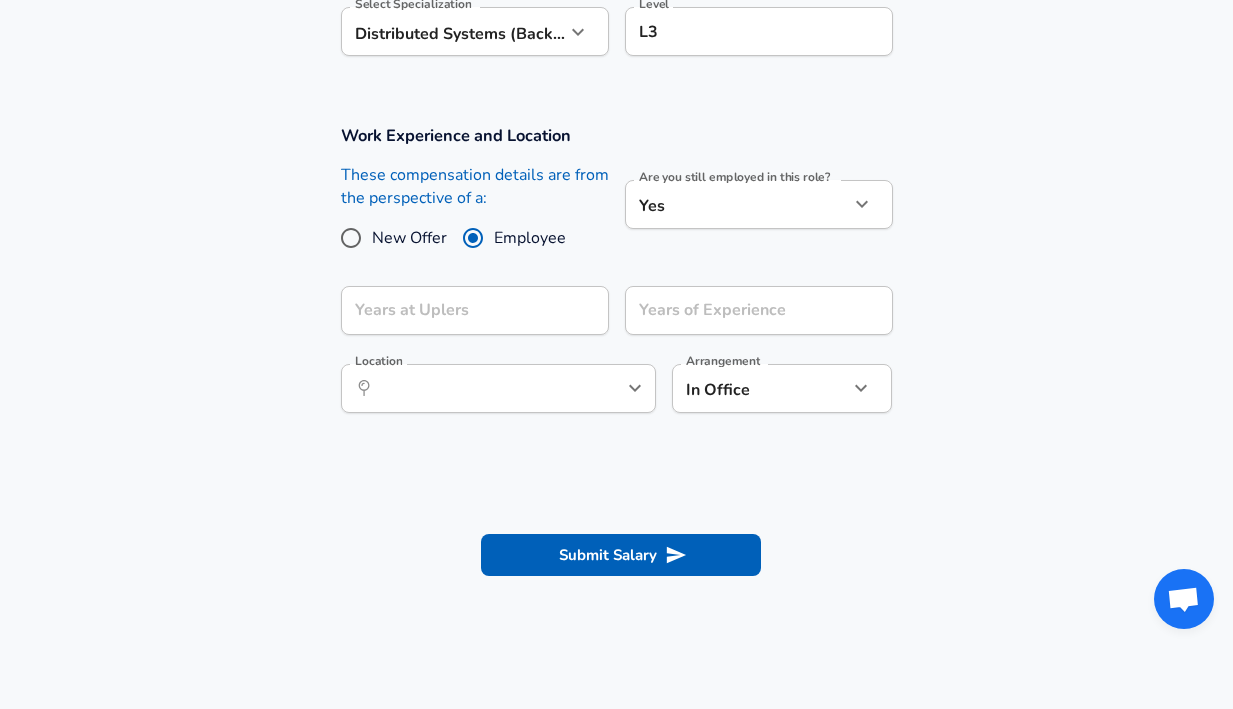 scroll, scrollTop: 713, scrollLeft: 0, axis: vertical 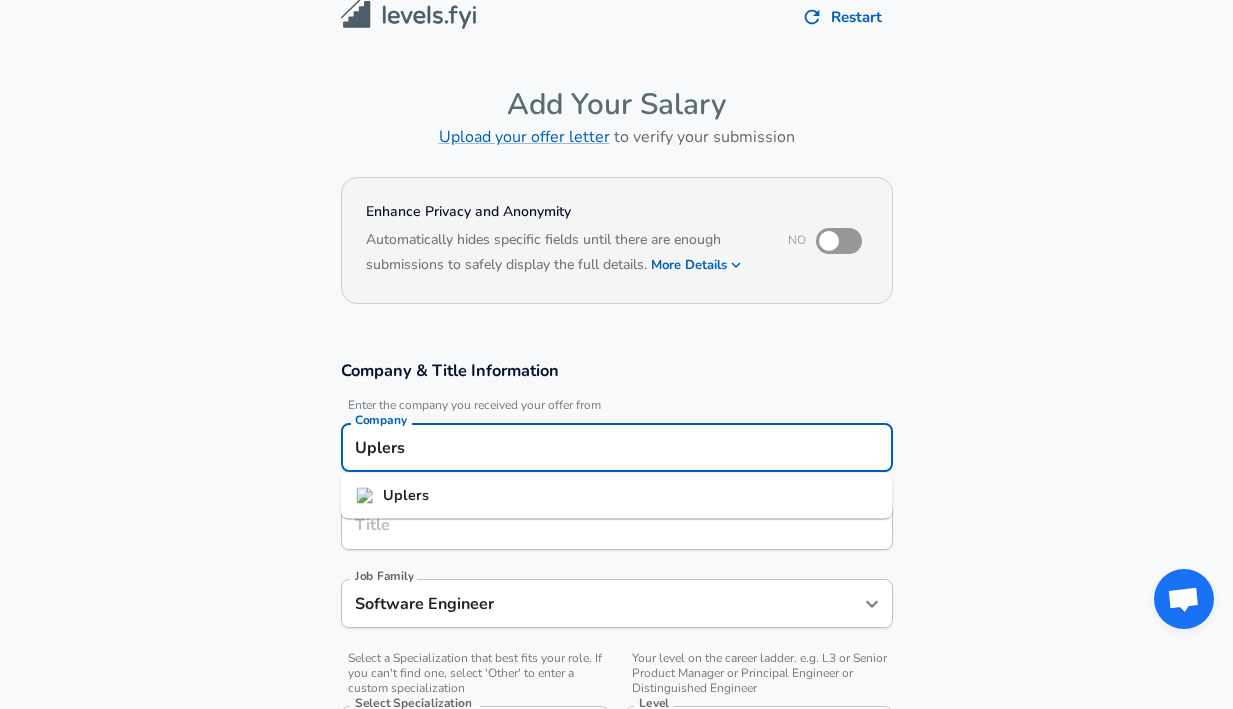 click on "Uplers" at bounding box center [617, 447] 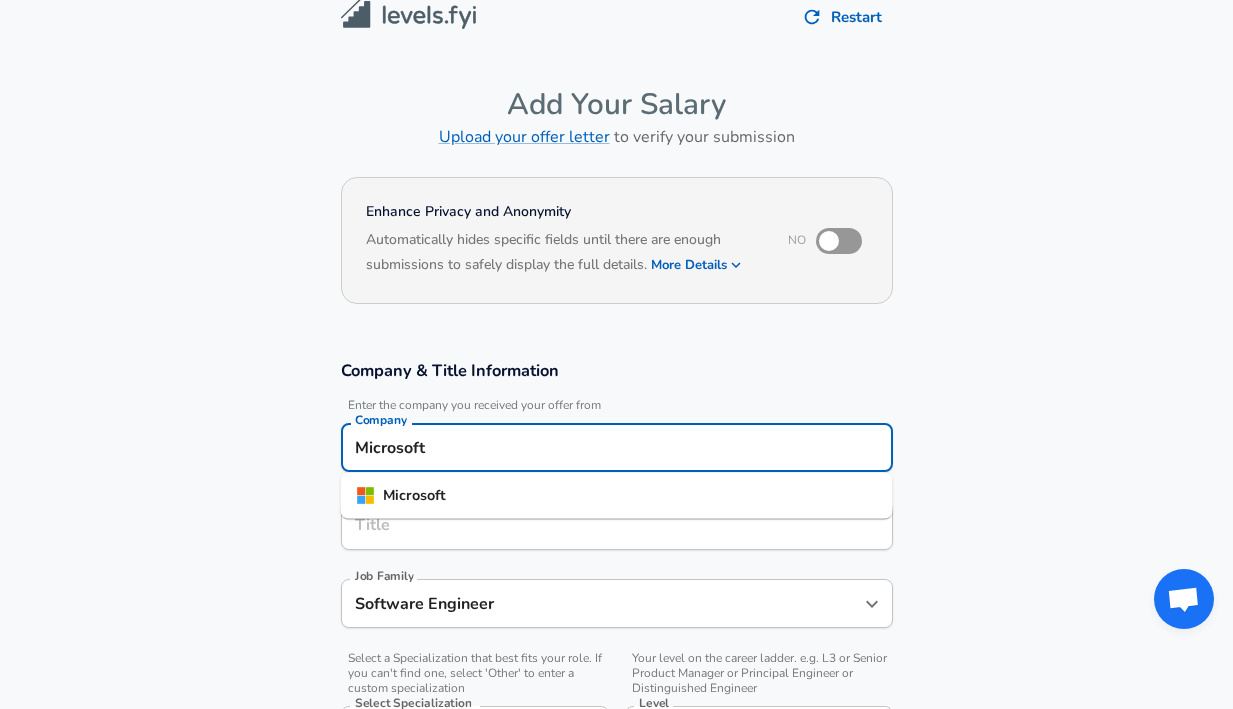 click on "Microsoft" at bounding box center (414, 495) 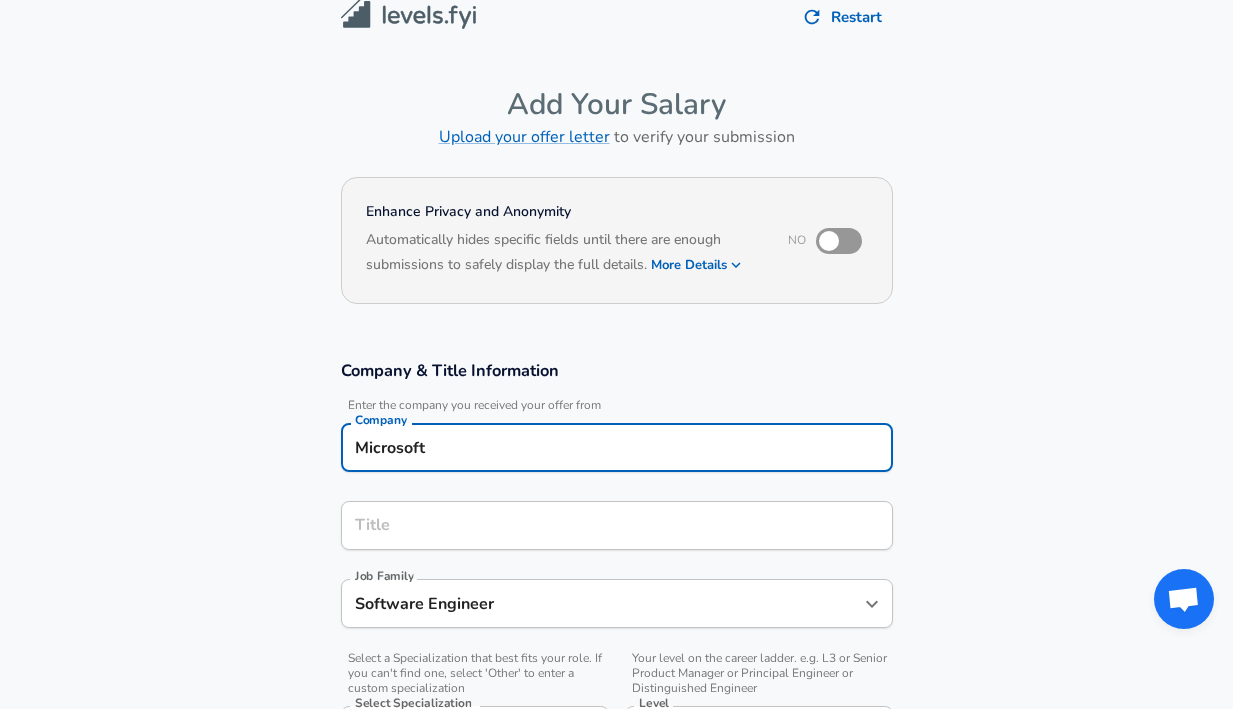 type on "Microsoft" 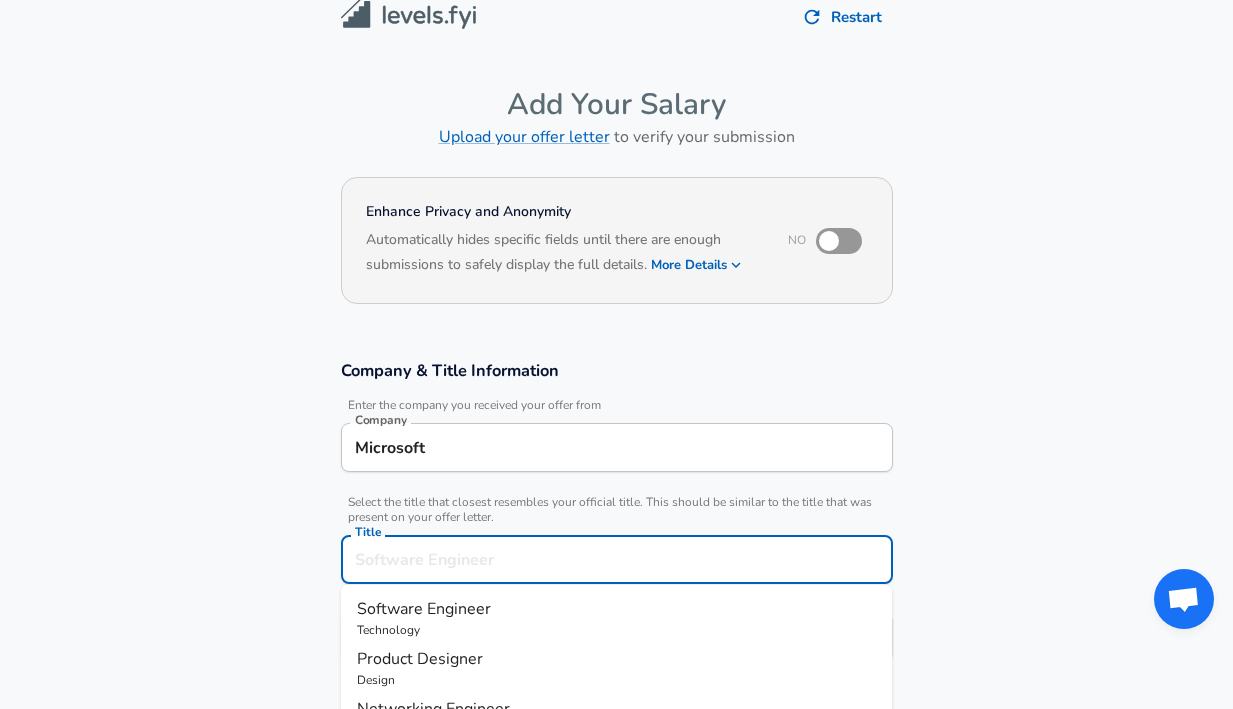 scroll, scrollTop: 60, scrollLeft: 0, axis: vertical 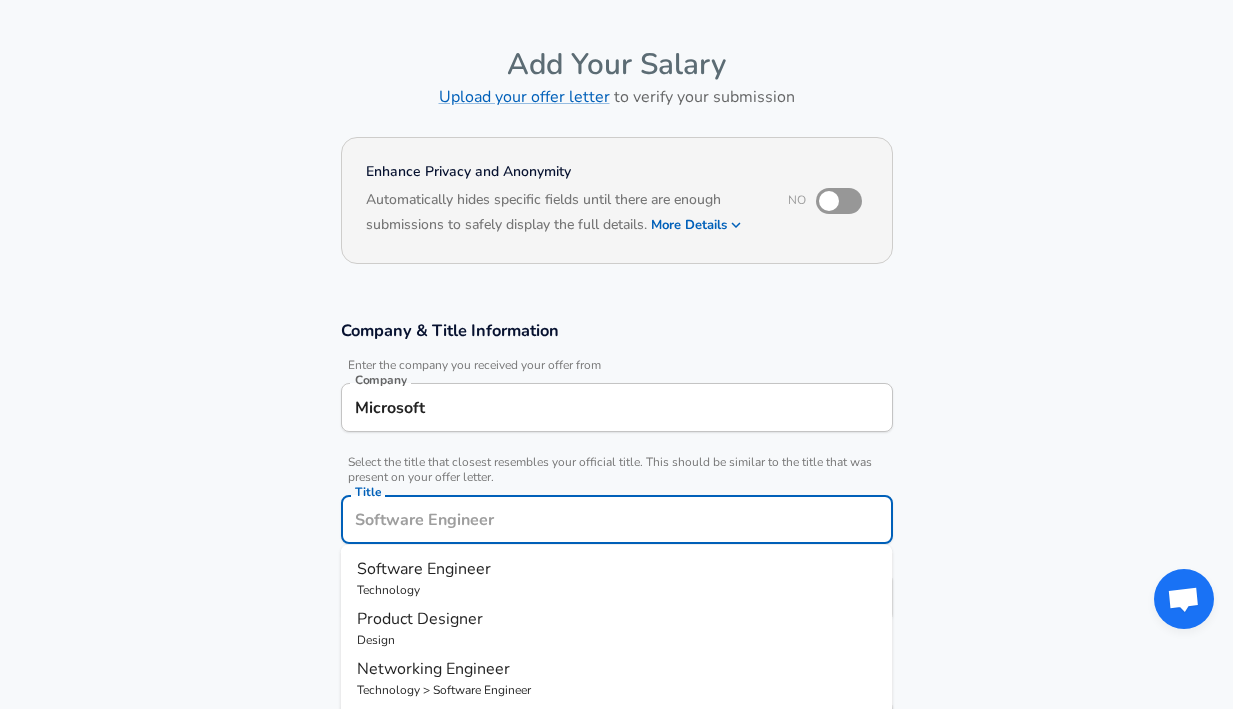 click on "Title" at bounding box center (617, 519) 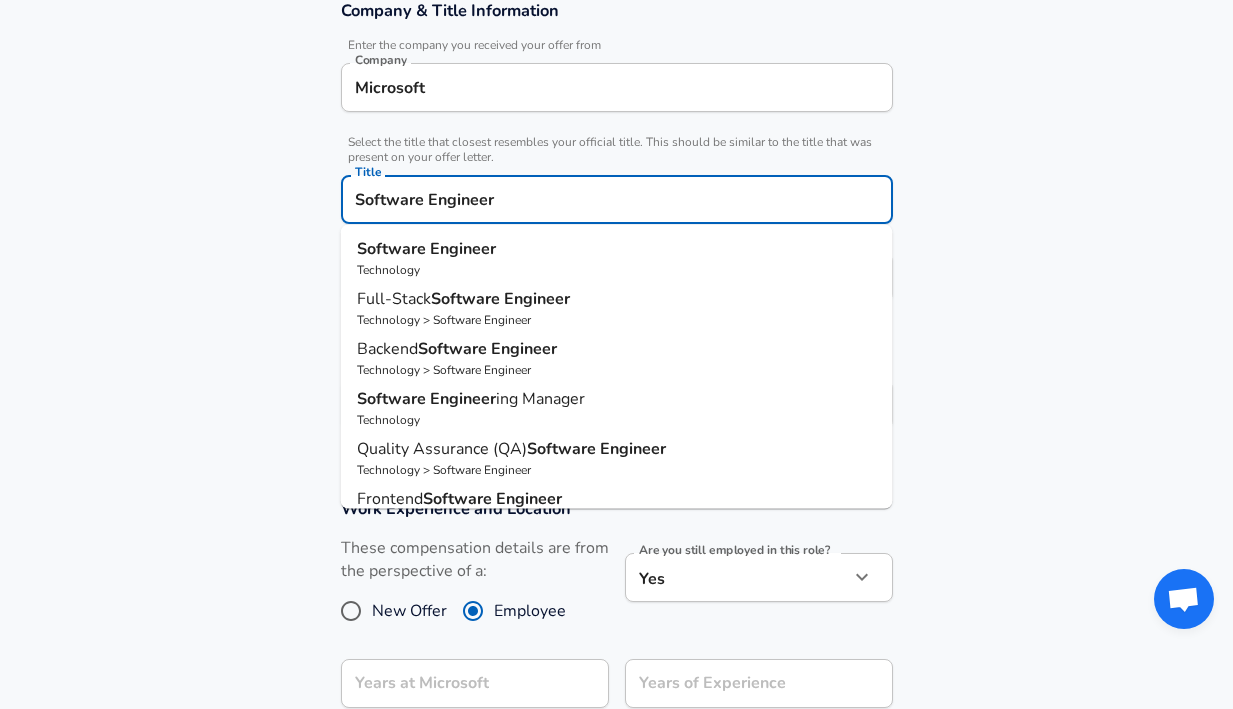 scroll, scrollTop: 407, scrollLeft: 0, axis: vertical 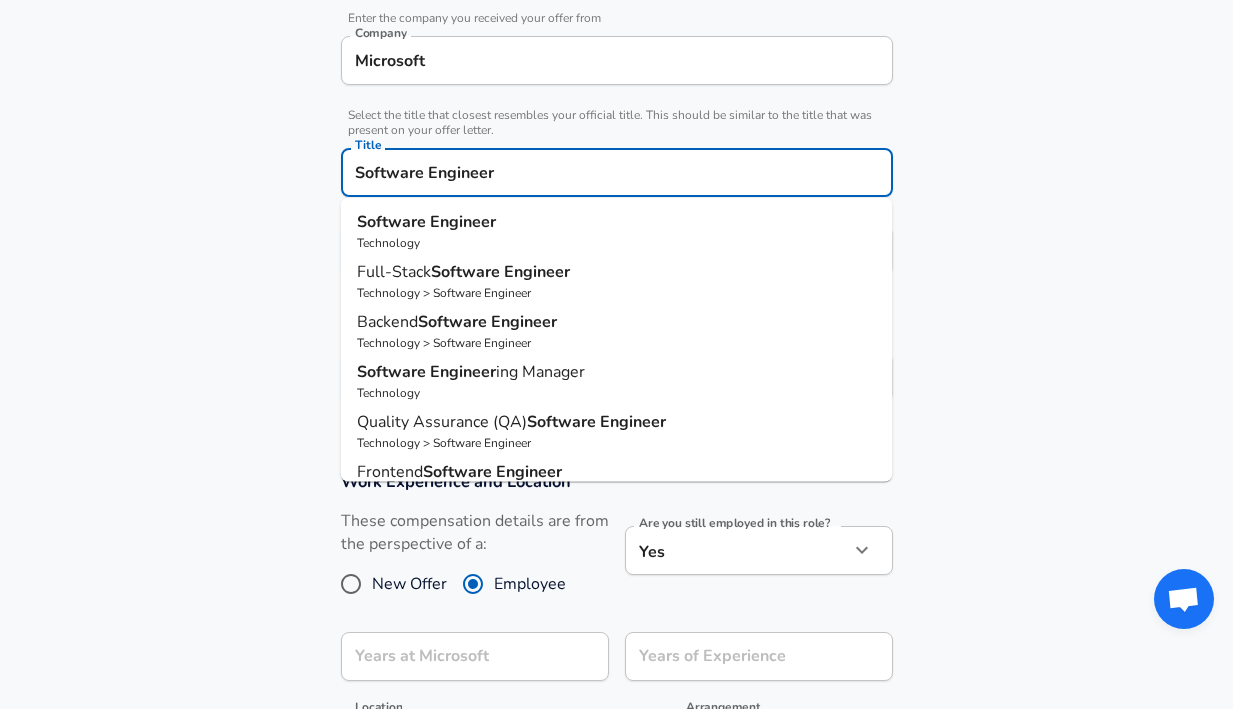 click on "Engineer" at bounding box center [463, 222] 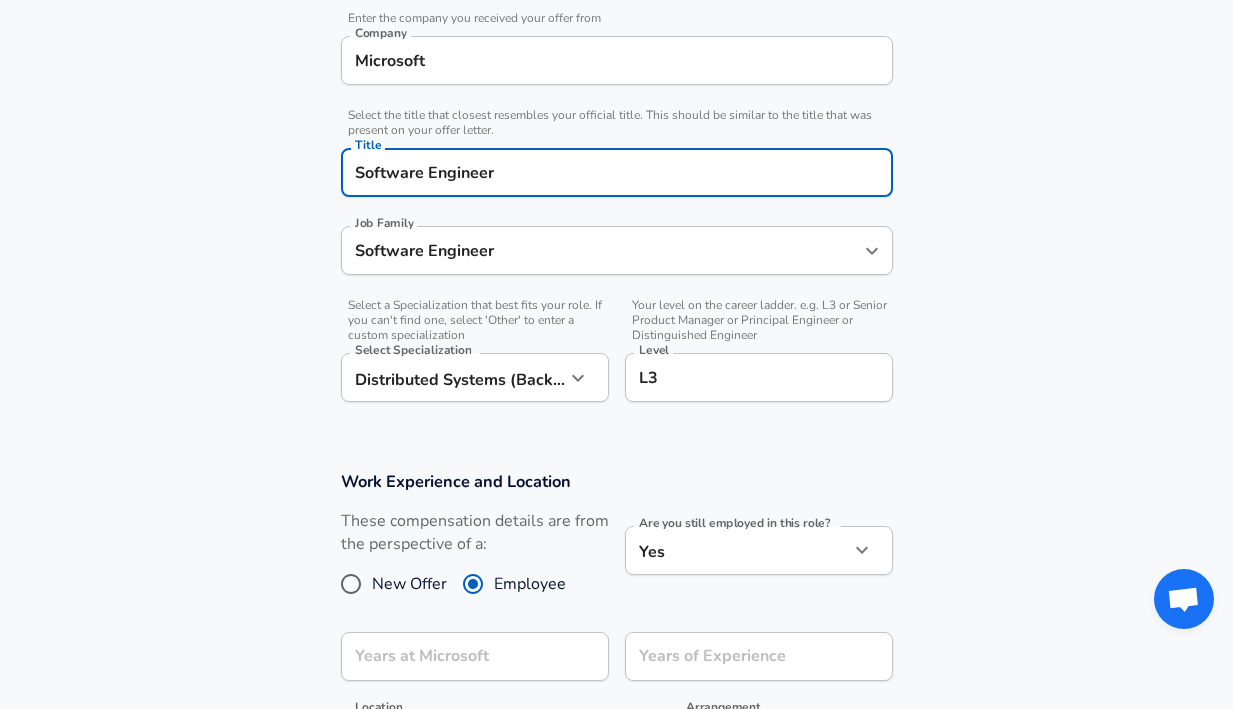 type on "Software Engineer" 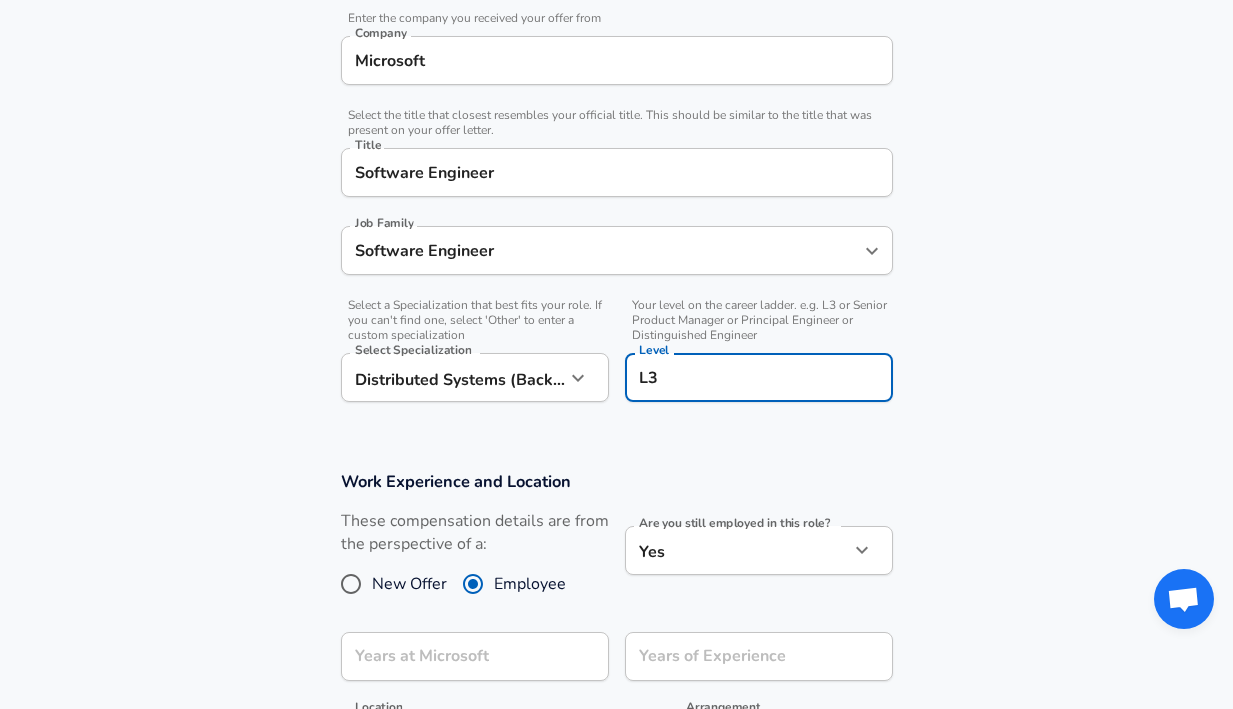 click on "L3" at bounding box center (759, 377) 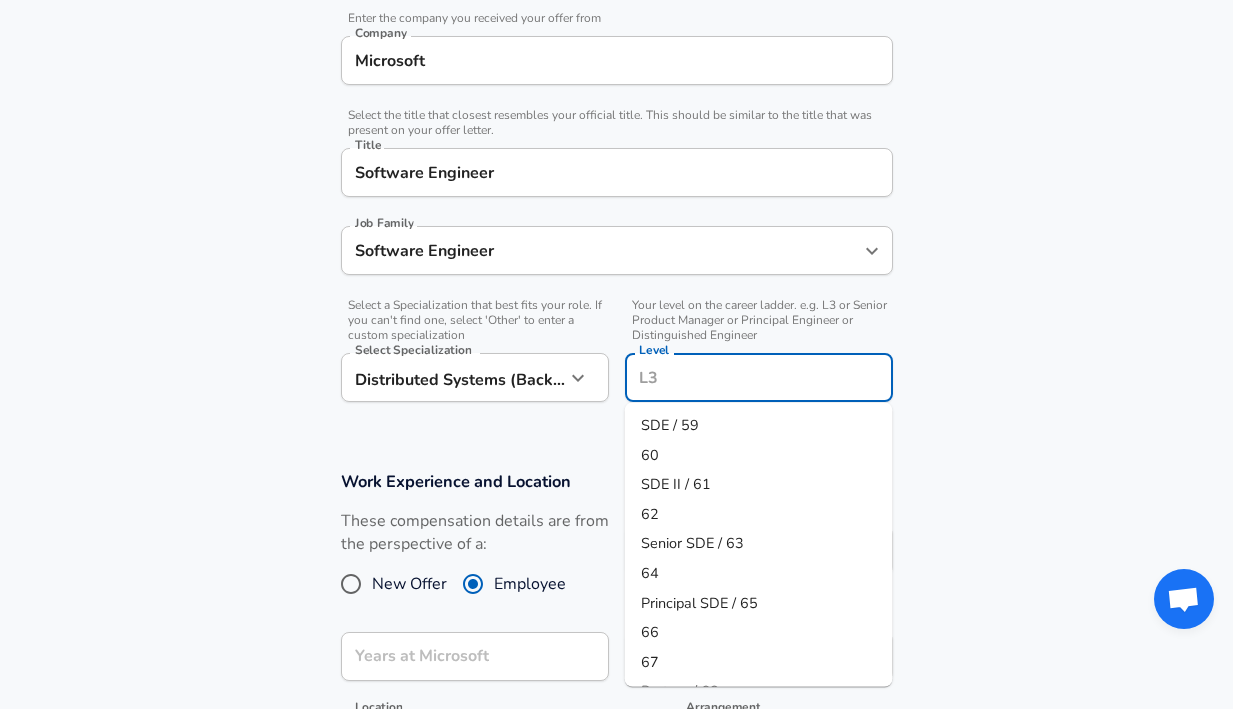 click on "SDE II / 61" at bounding box center (676, 484) 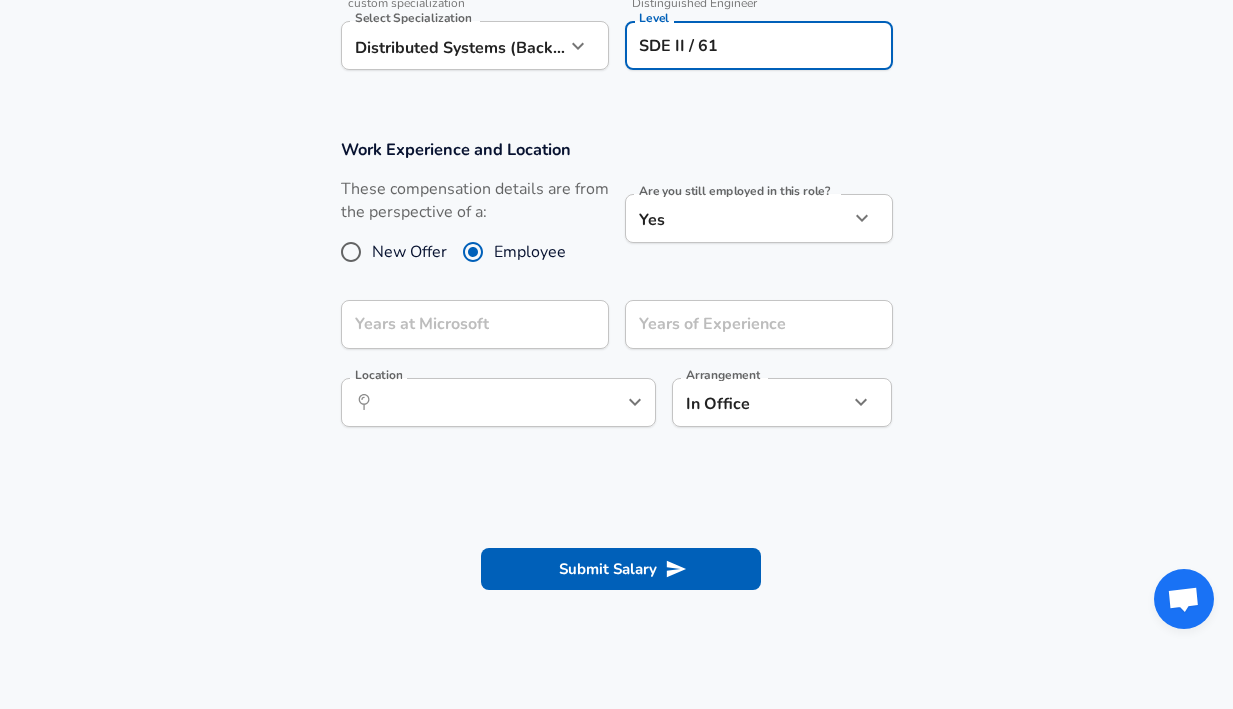 scroll, scrollTop: 742, scrollLeft: 0, axis: vertical 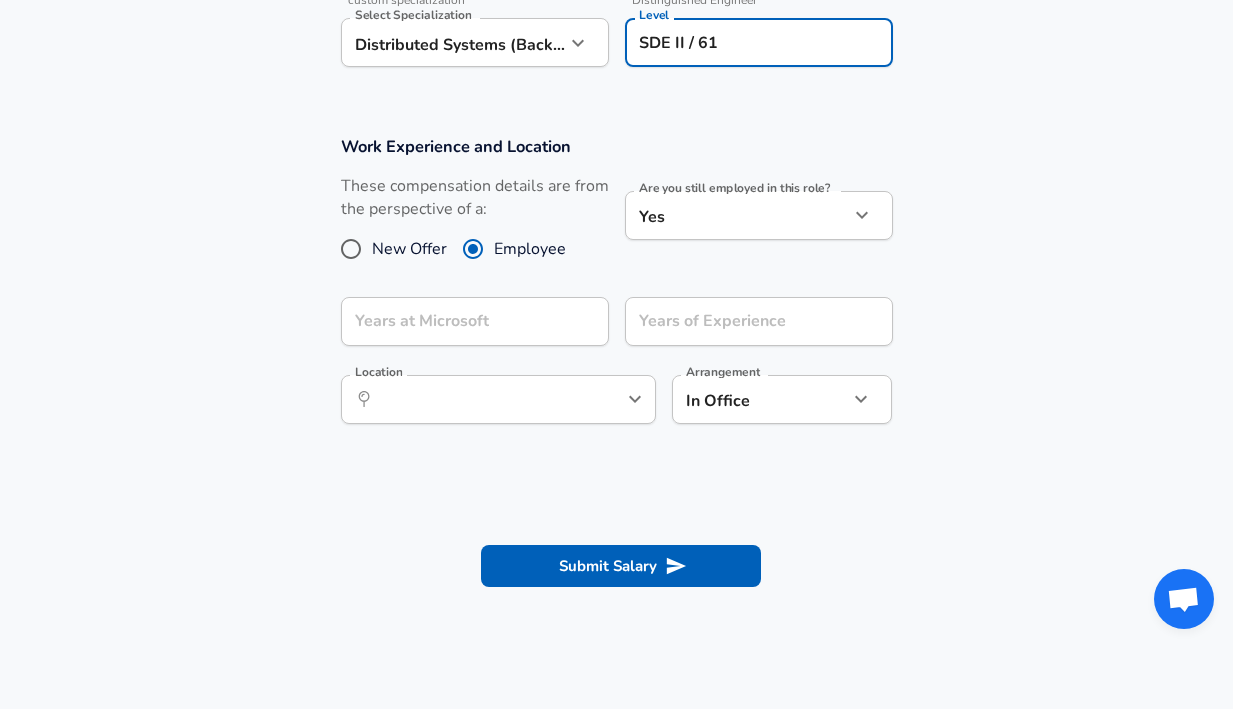 type on "SDE II / 61" 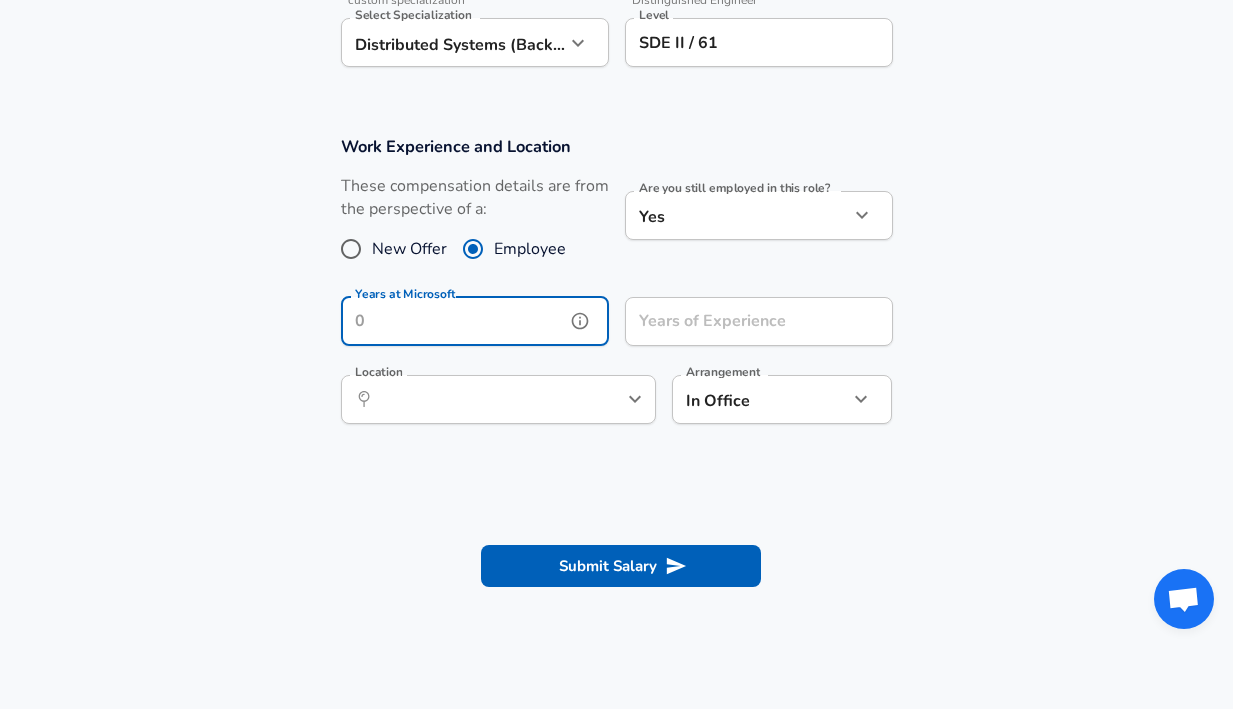 click on "Years at Microsoft" at bounding box center (453, 321) 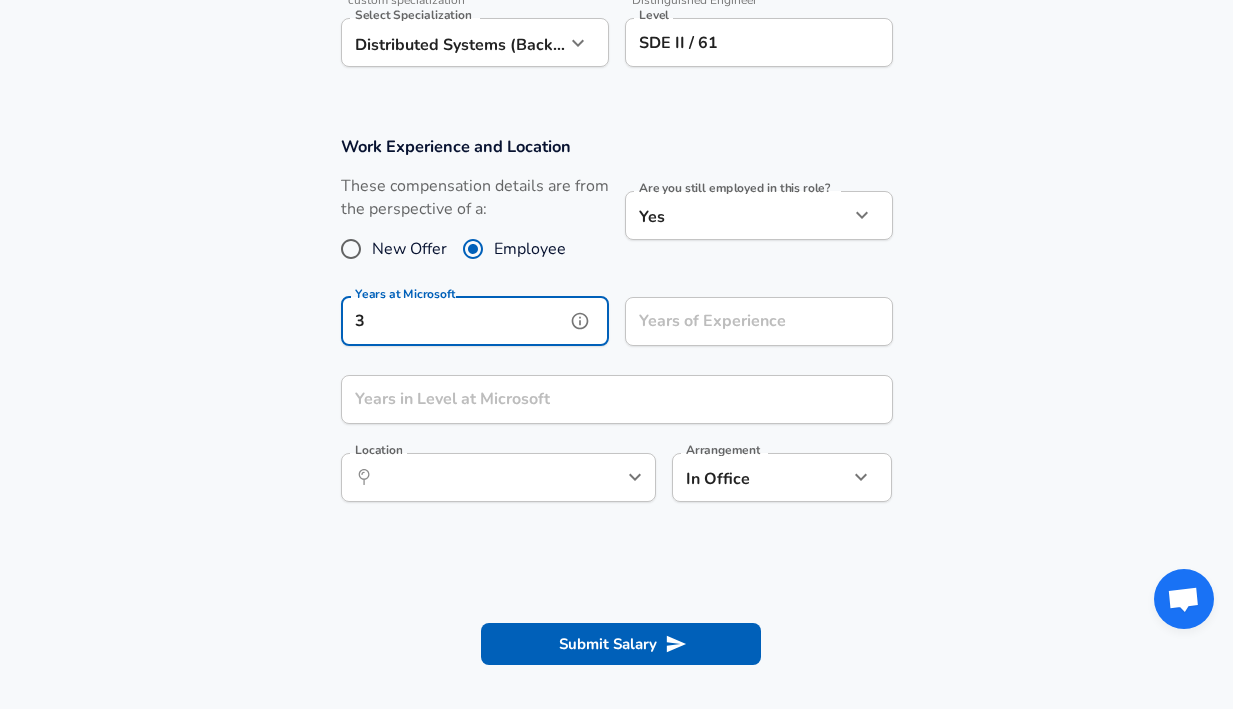 type on "3" 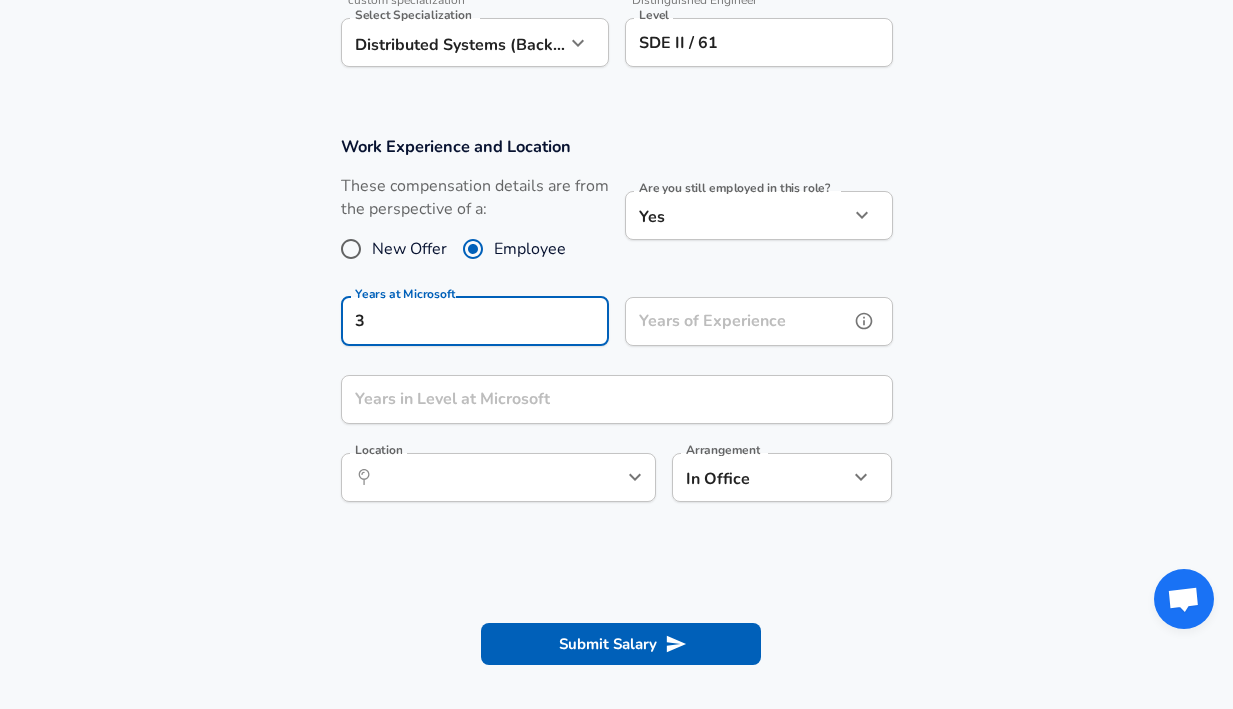 click on "Years of Experience" at bounding box center [737, 321] 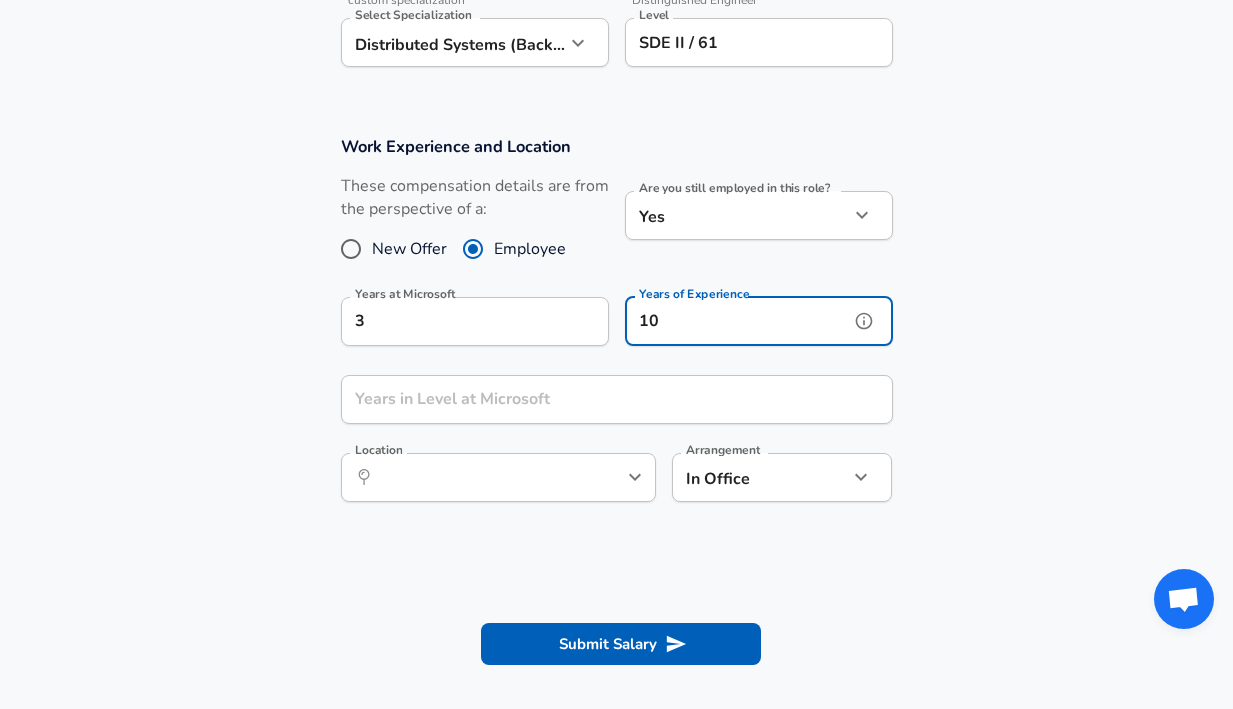 type on "10" 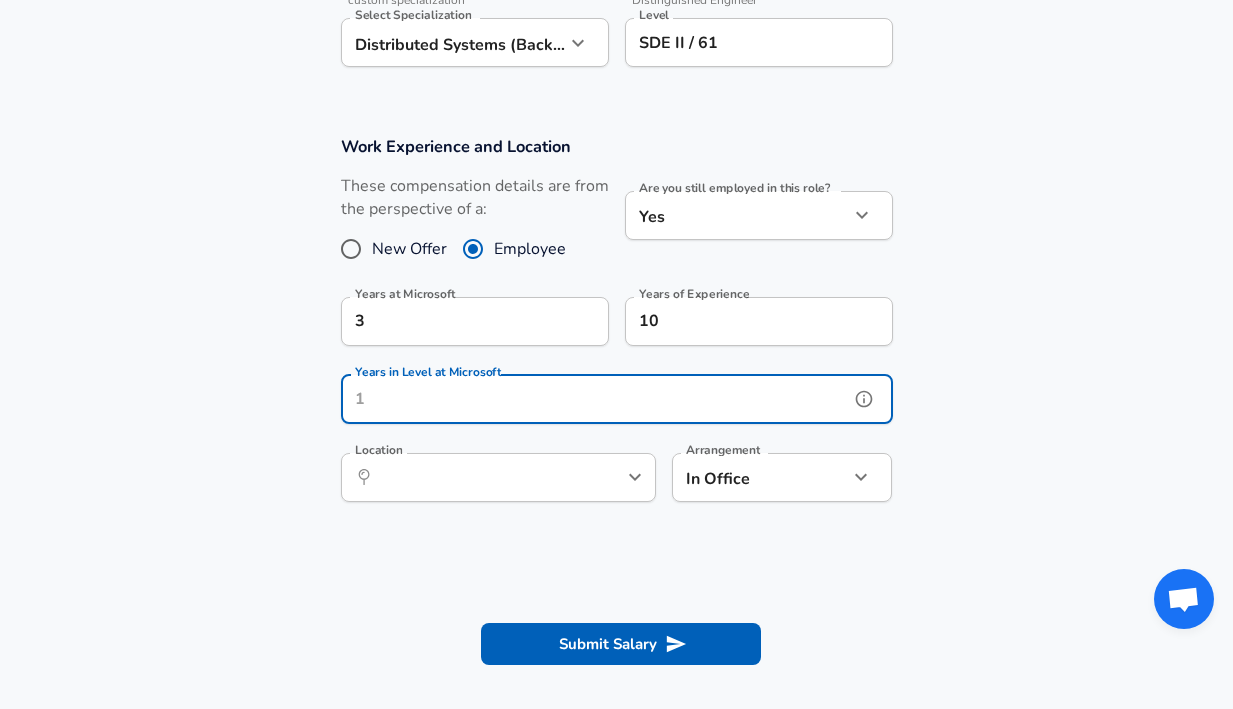 click on "Years in Level at Microsoft" at bounding box center (595, 399) 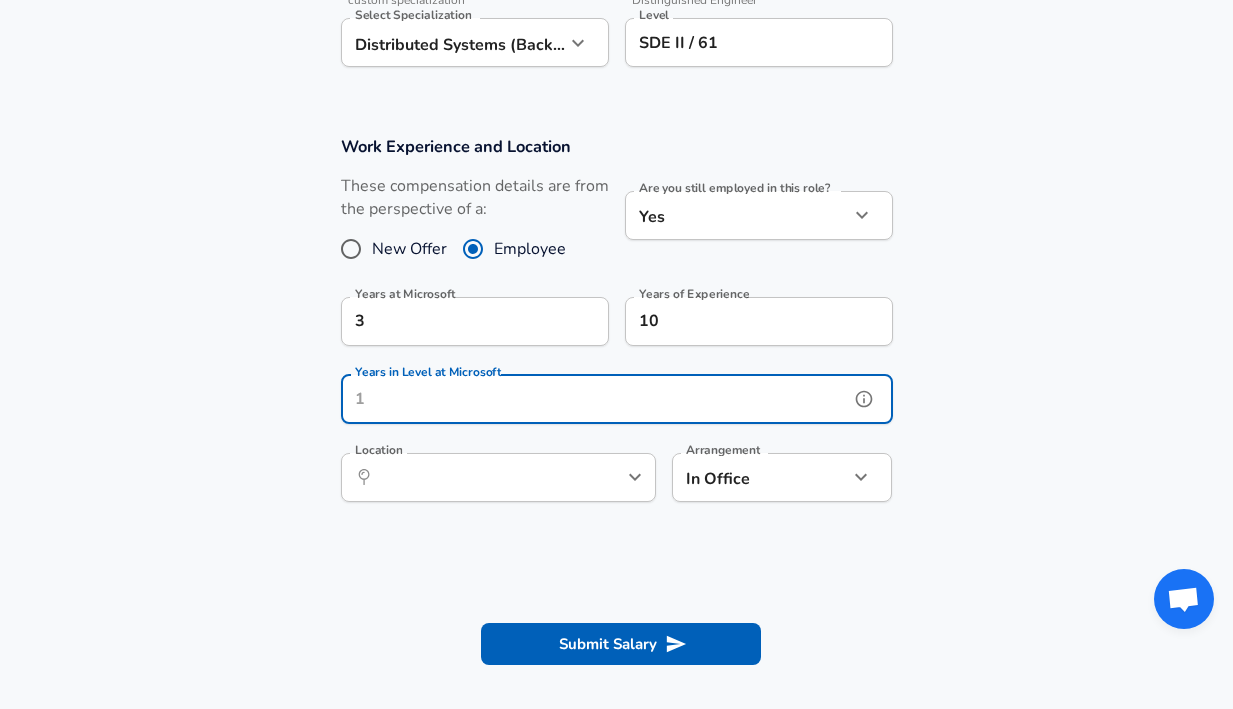 type on "2" 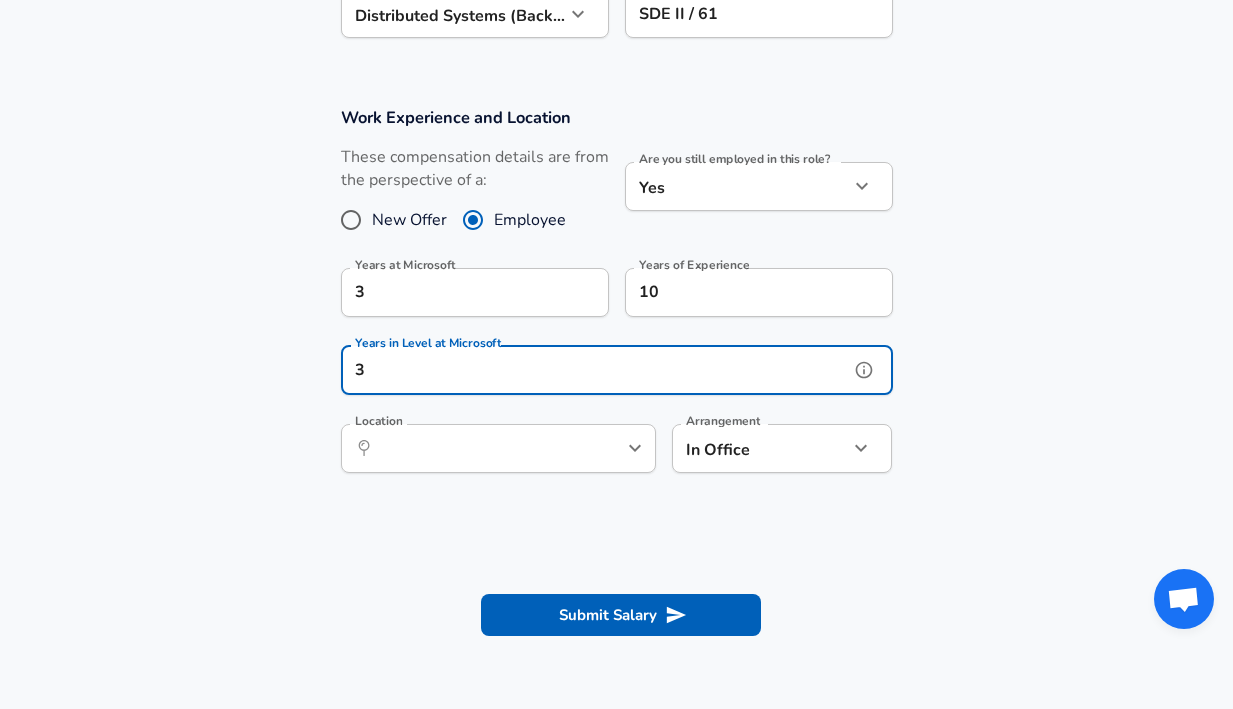 scroll, scrollTop: 787, scrollLeft: 0, axis: vertical 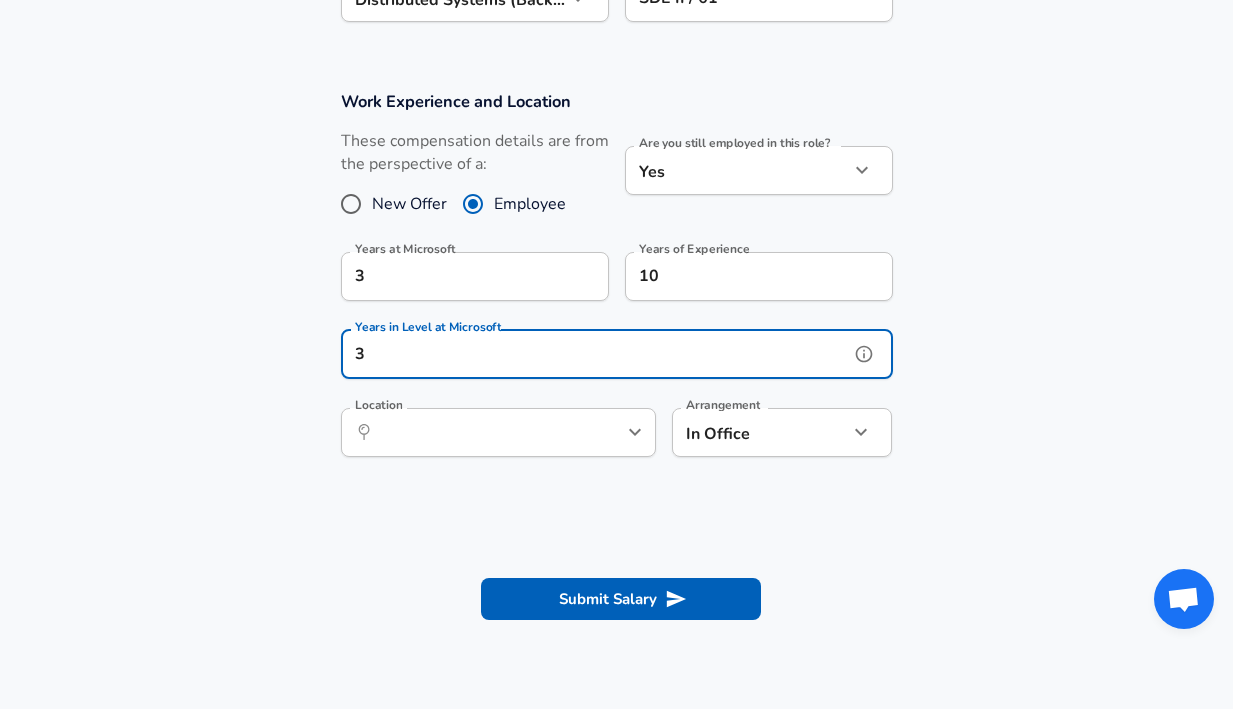 type on "3" 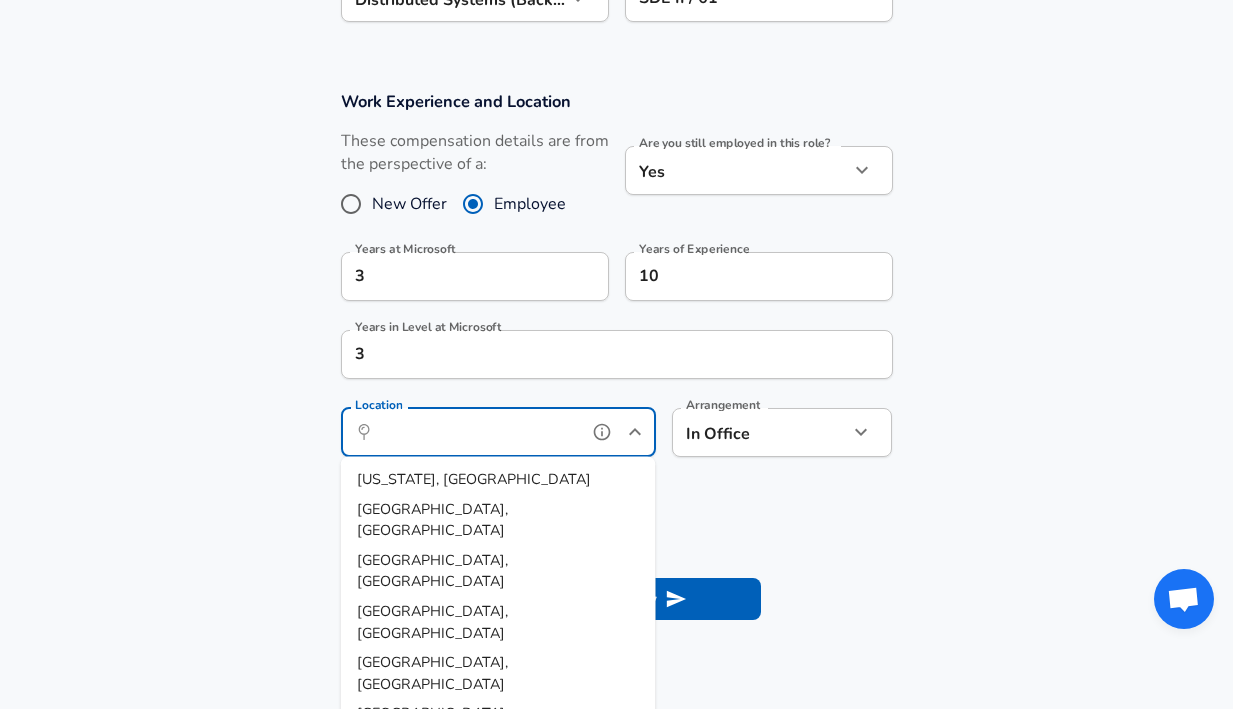 click on "Location" at bounding box center (476, 432) 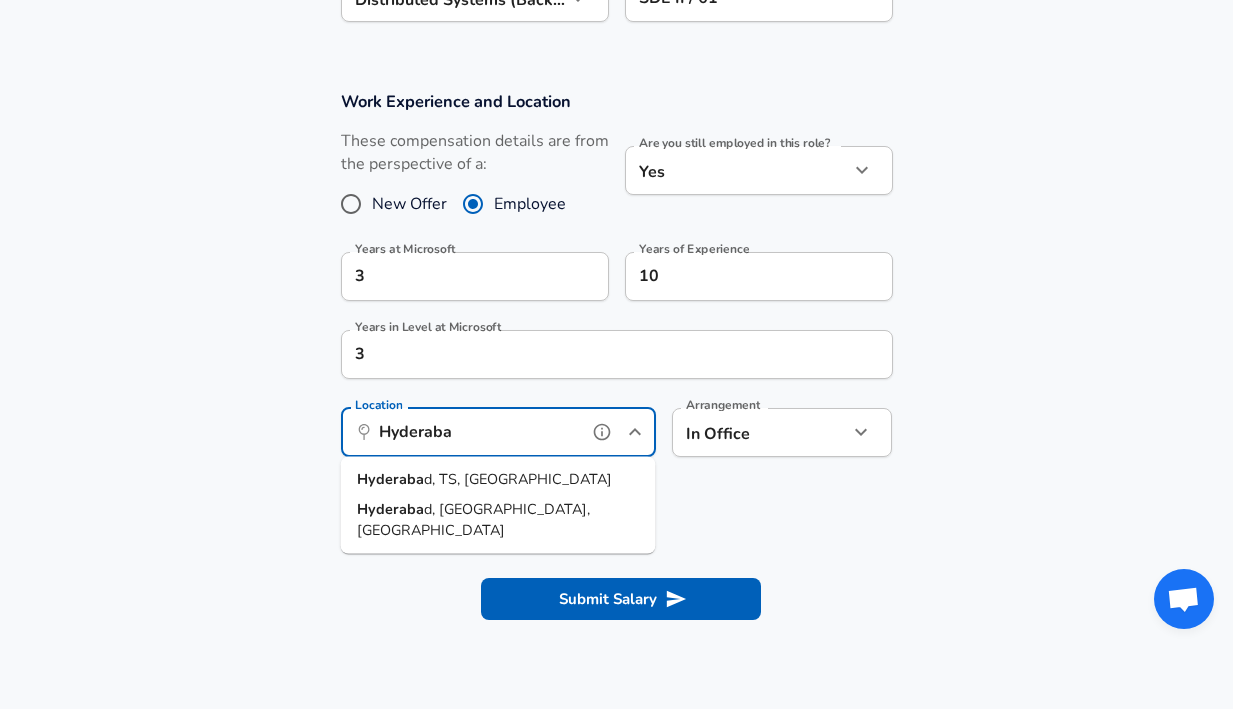 click on "d, TS, [GEOGRAPHIC_DATA]" at bounding box center [518, 479] 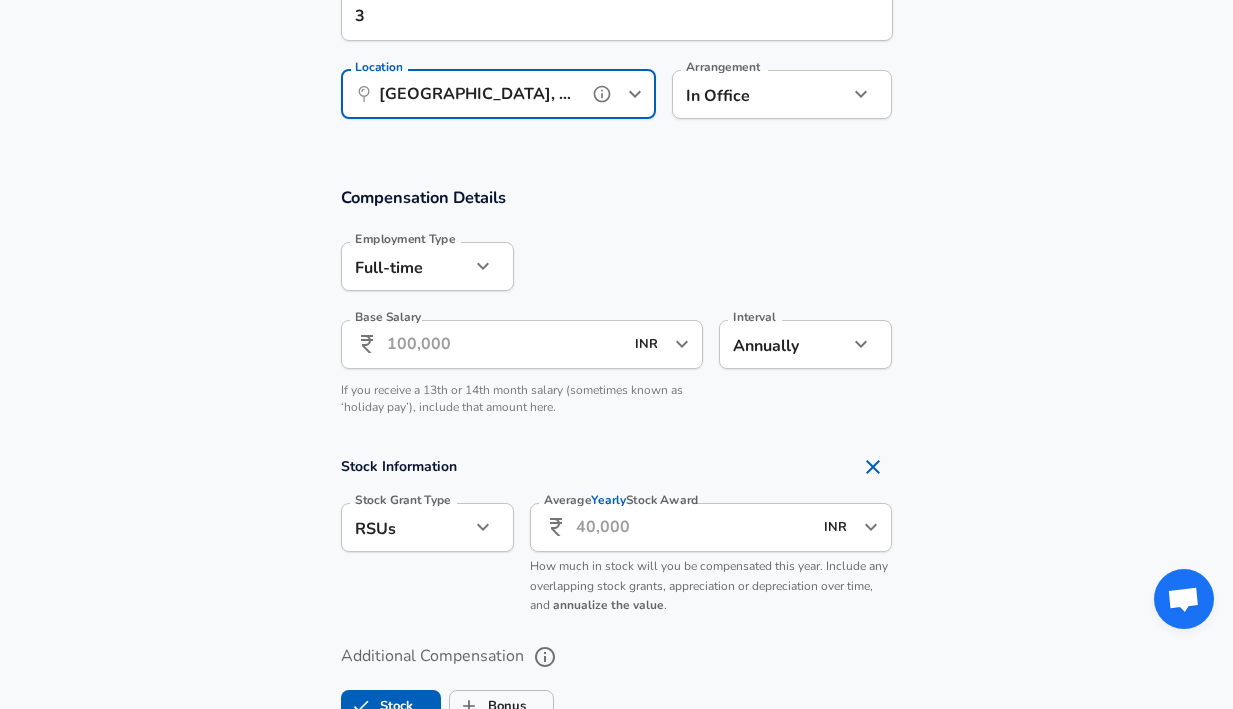 scroll, scrollTop: 1209, scrollLeft: 0, axis: vertical 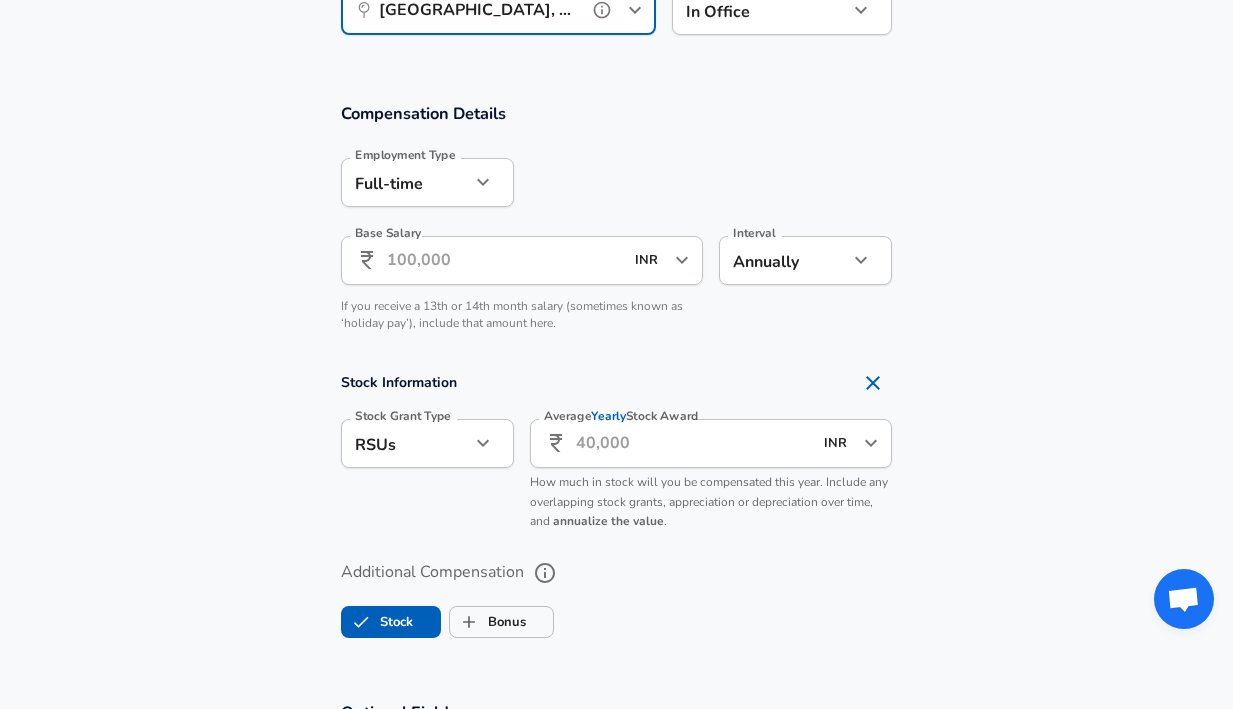 type on "[GEOGRAPHIC_DATA], [GEOGRAPHIC_DATA], [GEOGRAPHIC_DATA]" 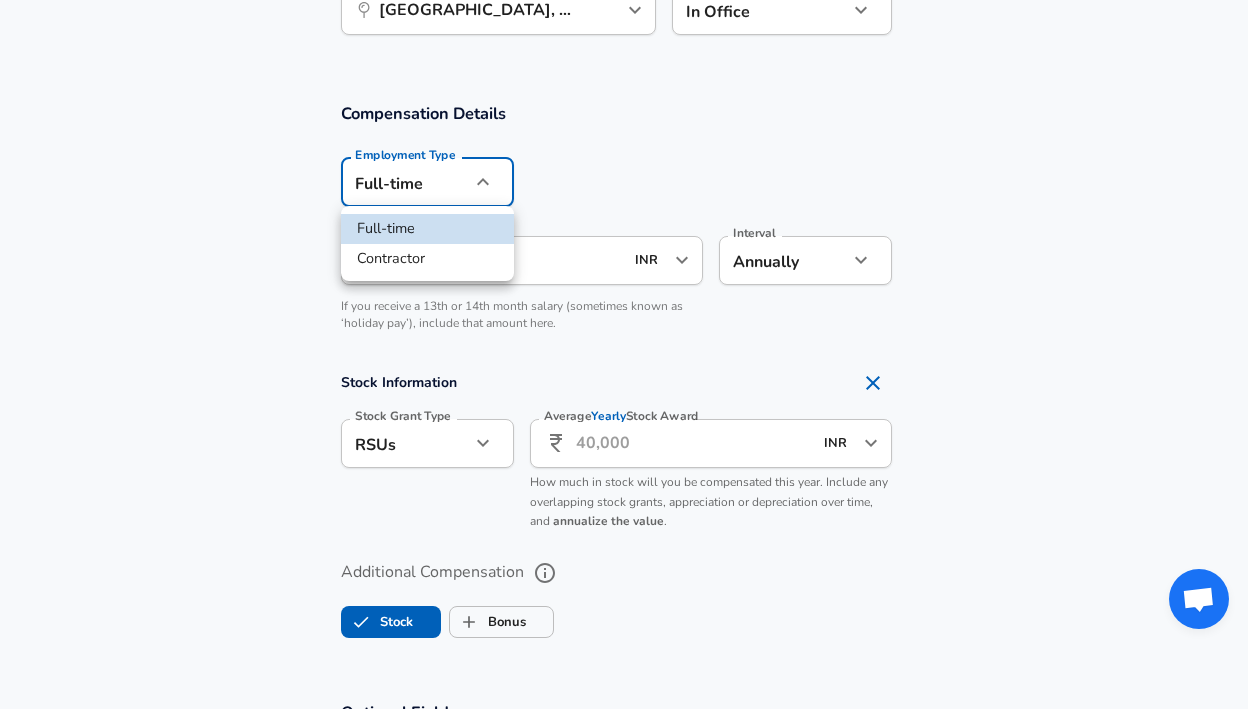click on "Restart Add Your Salary Upload your offer letter   to verify your submission Enhance Privacy and Anonymity No Automatically hides specific fields until there are enough submissions to safely display the full details.   More Details Based on your submission and the data points that we have already collected, we will automatically hide and anonymize specific fields if there aren't enough data points to remain sufficiently anonymous. Company & Title Information   Enter the company you received your offer from Company Microsoft Company   Select the title that closest resembles your official title. This should be similar to the title that was present on your offer letter. Title Software Engineer Title Job Family Software Engineer Job Family   Select a Specialization that best fits your role. If you can't find one, select 'Other' to enter a custom specialization Select Specialization Distributed Systems (Back-End) Distributed Systems (Back-End) Select Specialization   Level SDE II / 61 Level New Offer Employee Yes" at bounding box center [624, -855] 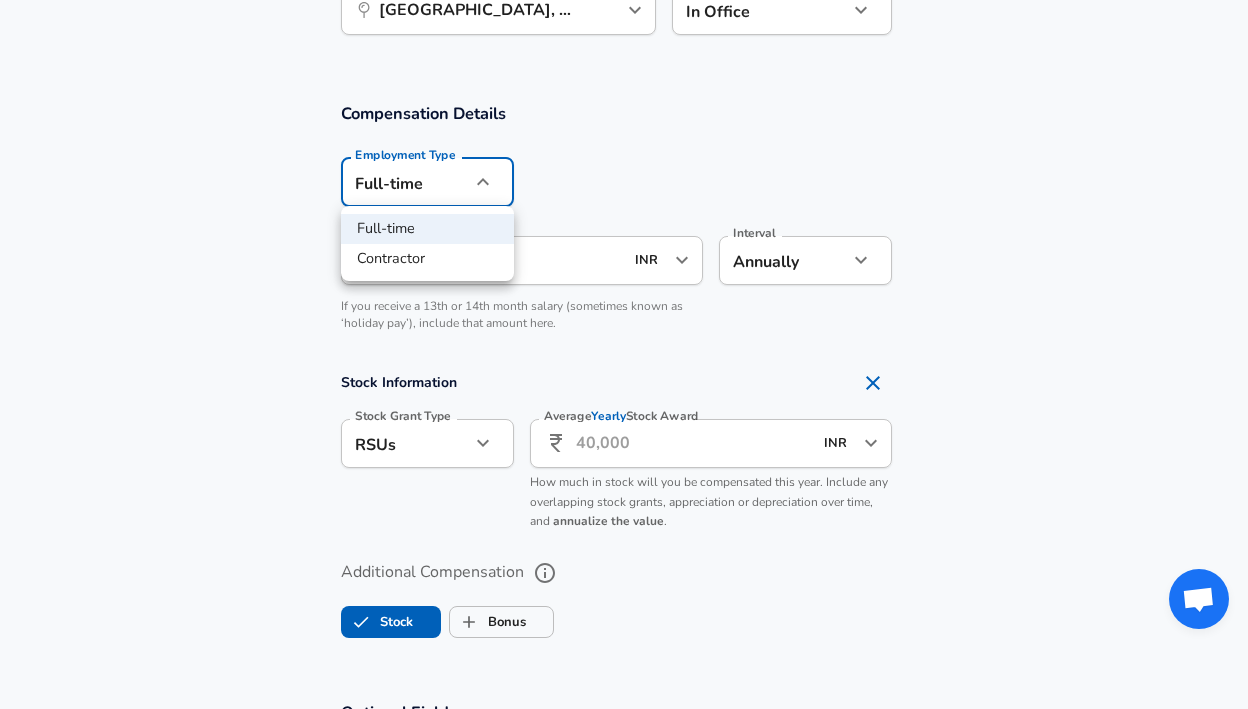 click at bounding box center [624, 354] 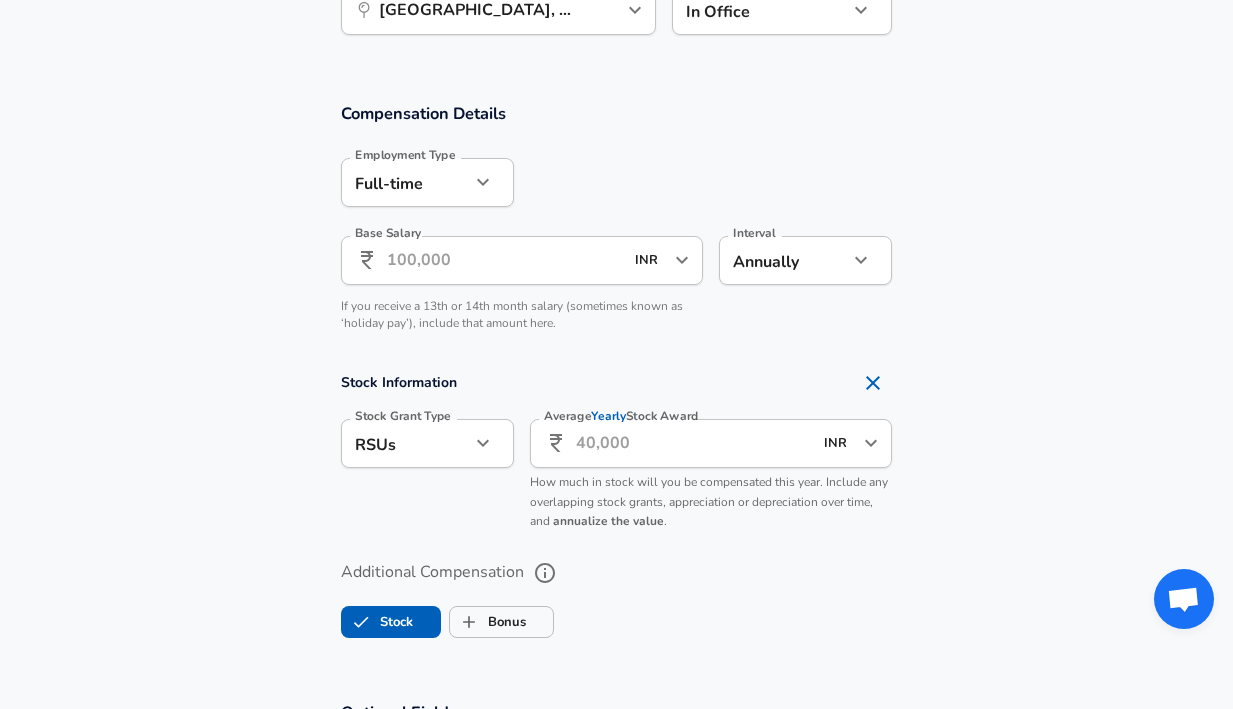 click on "Base Salary" at bounding box center [505, 260] 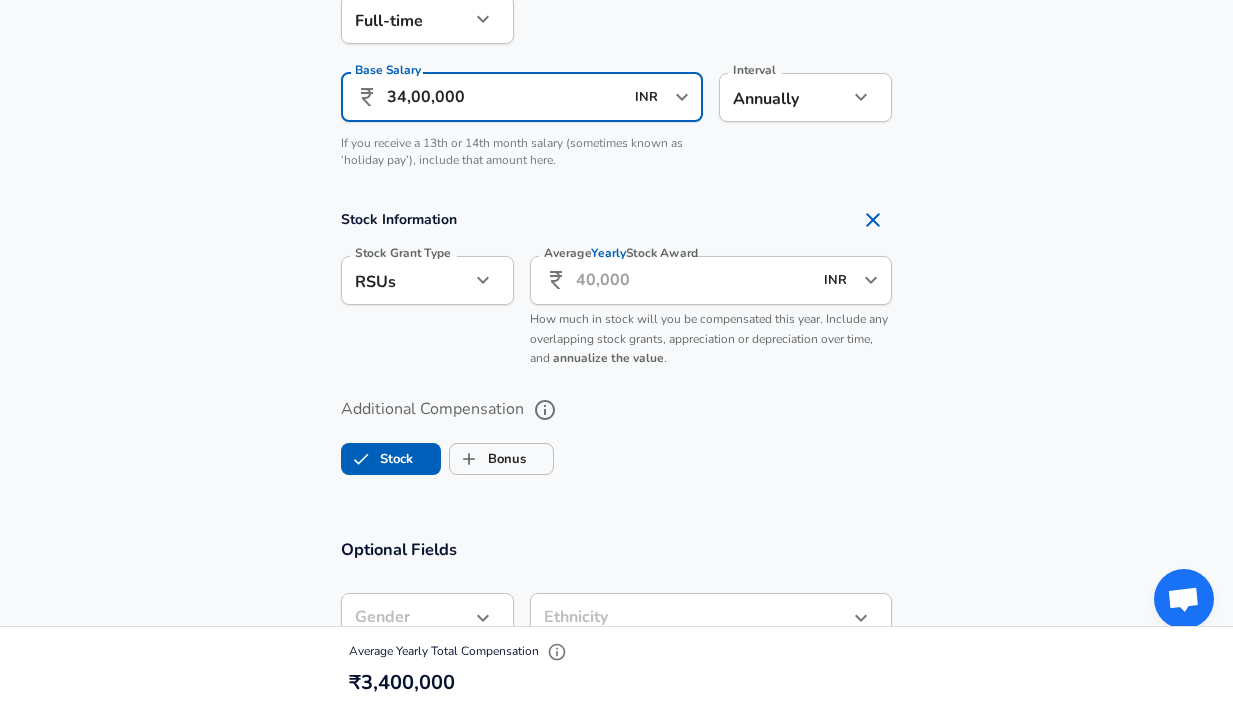 scroll, scrollTop: 1381, scrollLeft: 0, axis: vertical 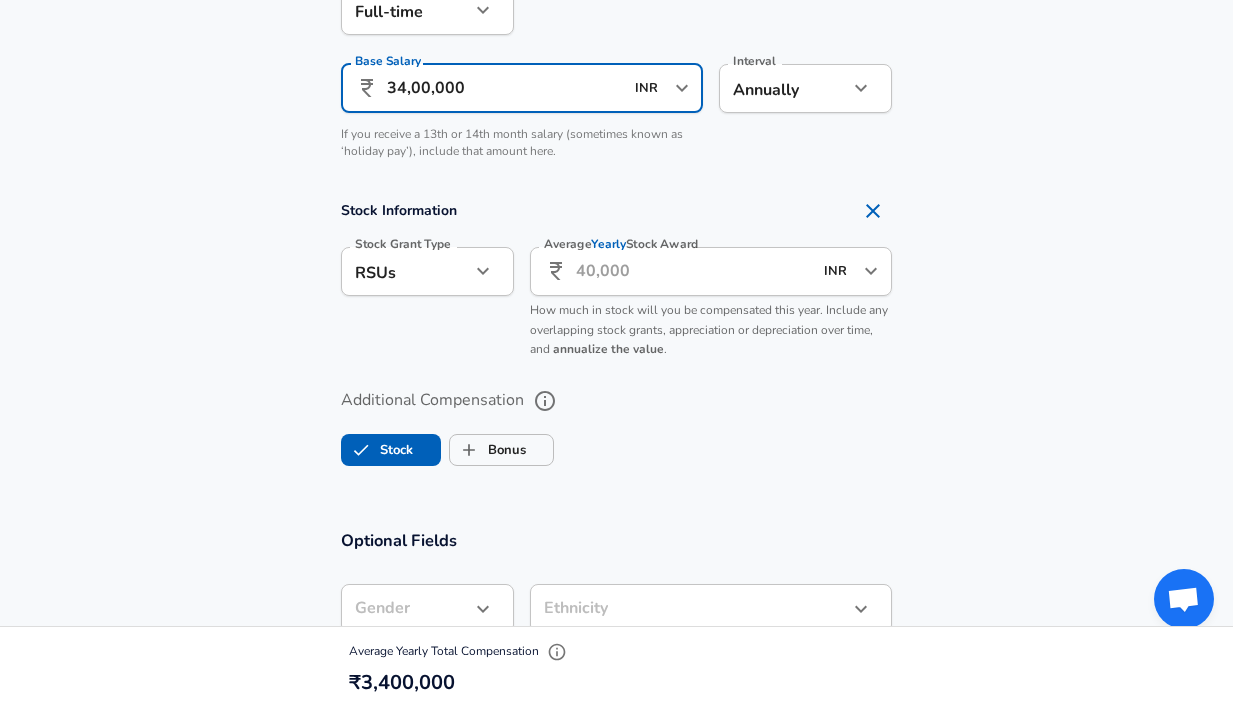 type on "34,00,000" 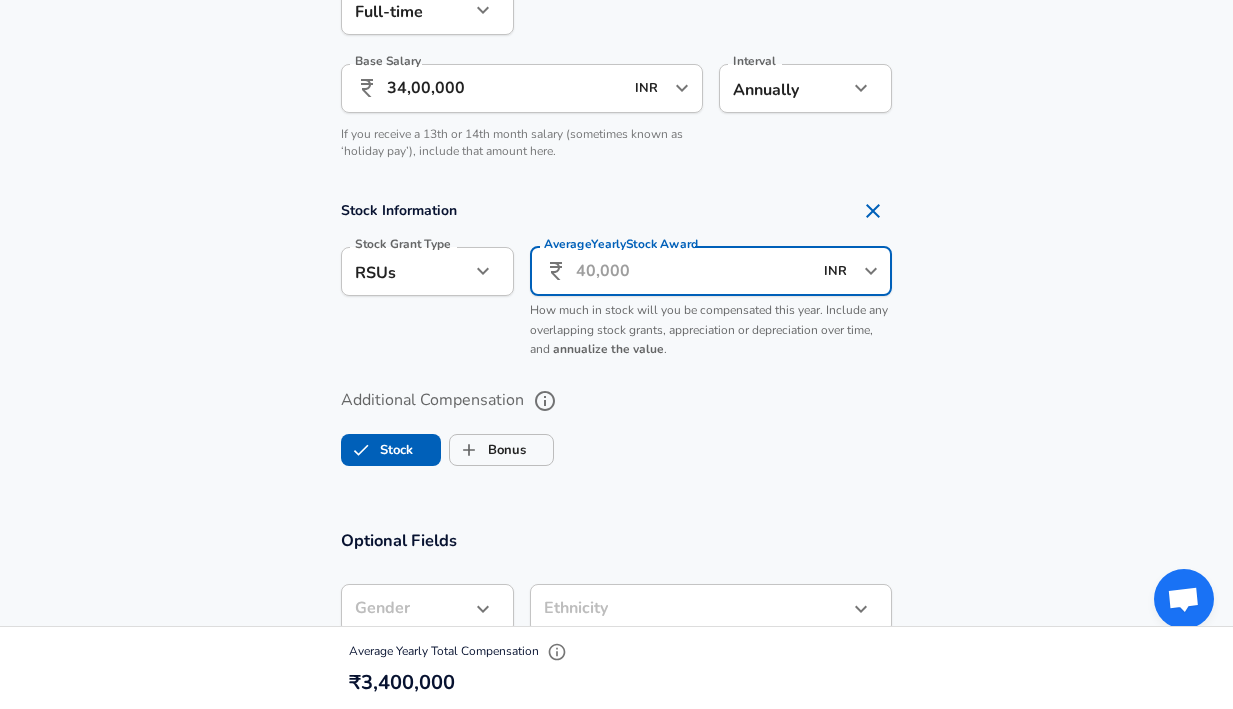 click on "Average  Yearly  Stock Award" at bounding box center (694, 271) 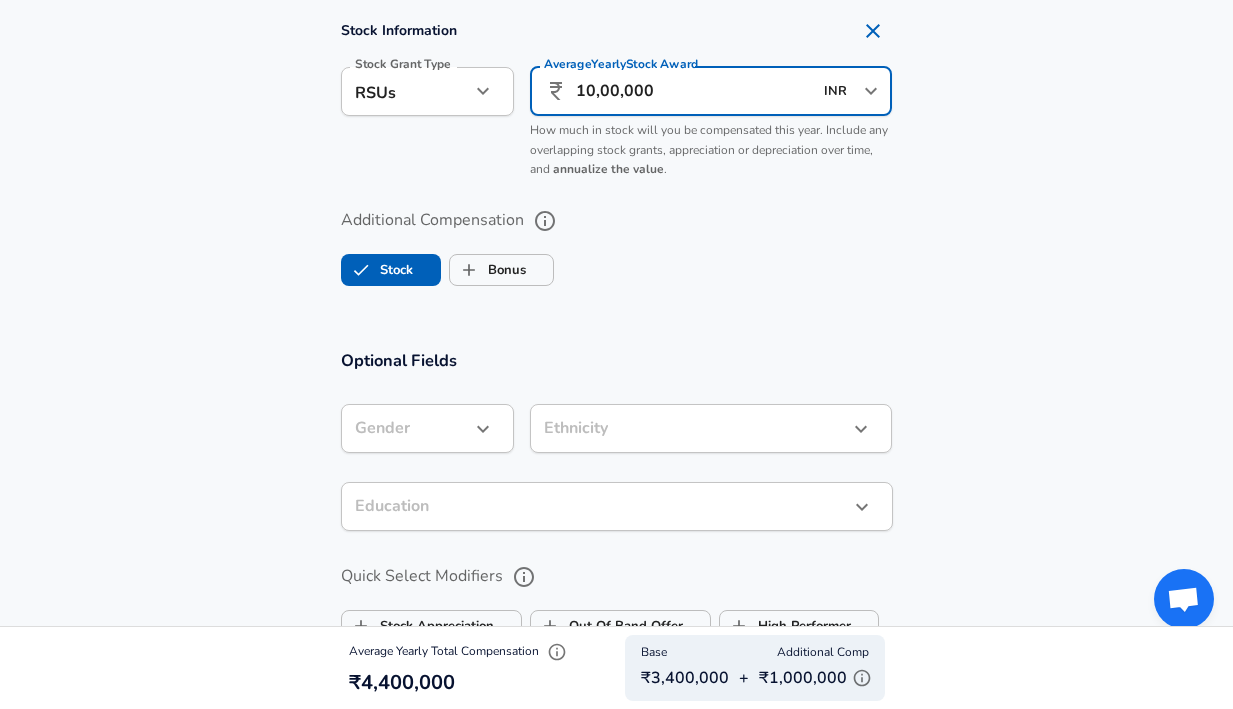 scroll, scrollTop: 1572, scrollLeft: 0, axis: vertical 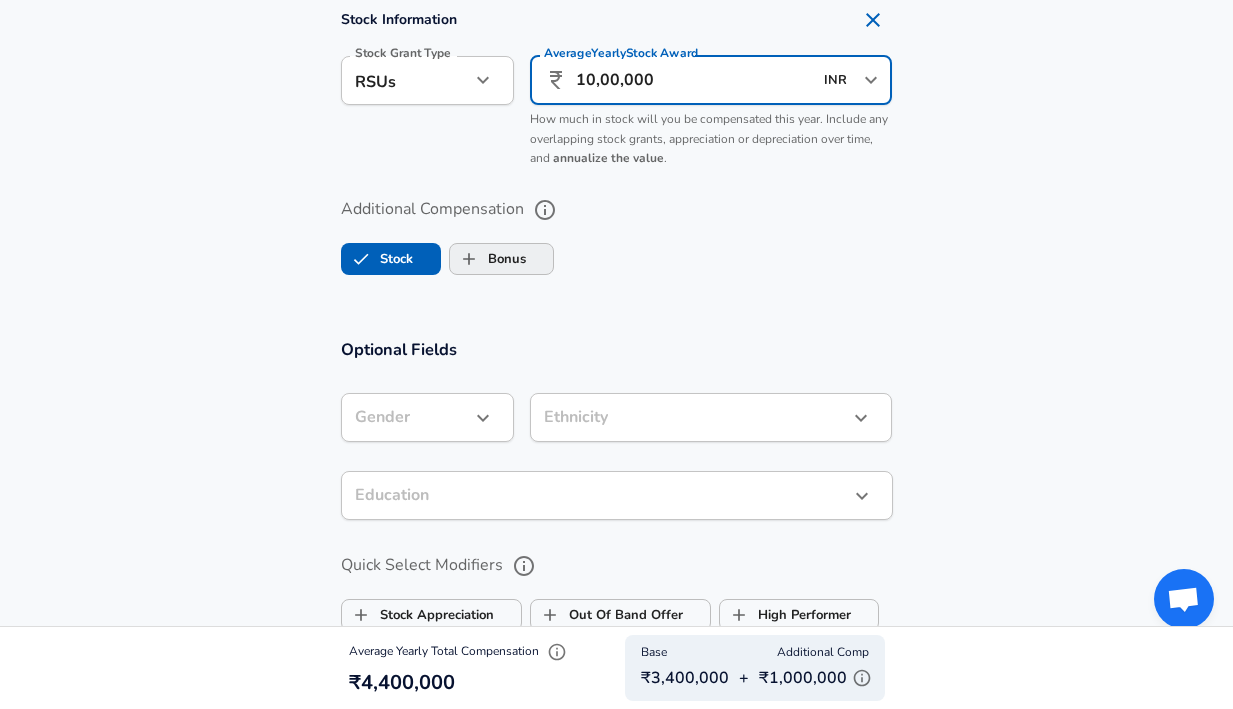 type on "10,00,000" 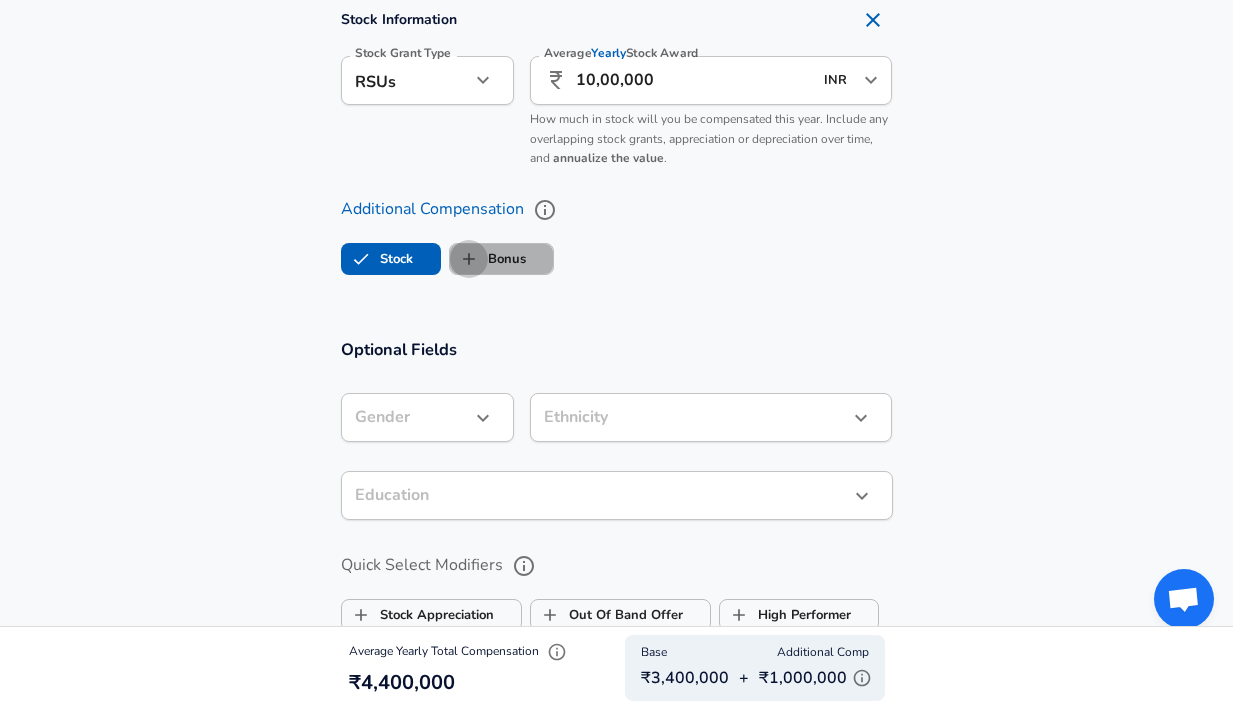 click on "Bonus" at bounding box center [469, 259] 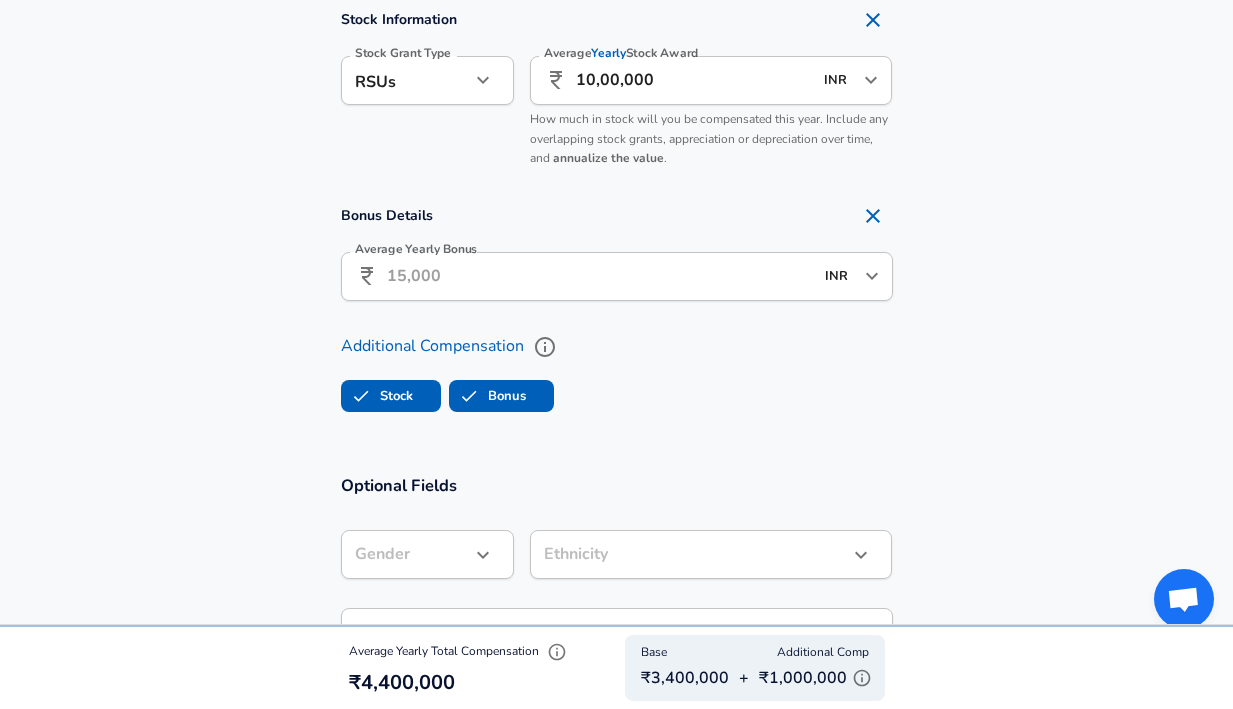 checkbox on "true" 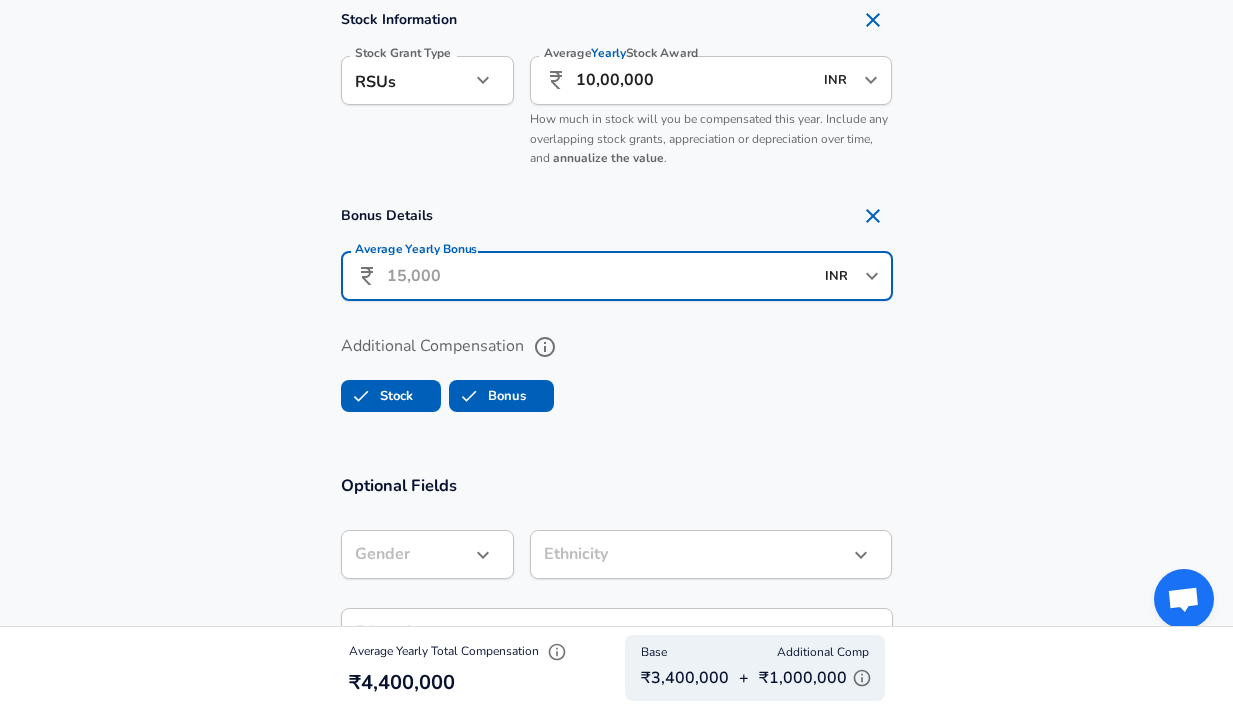 click on "Average Yearly Bonus" at bounding box center (600, 276) 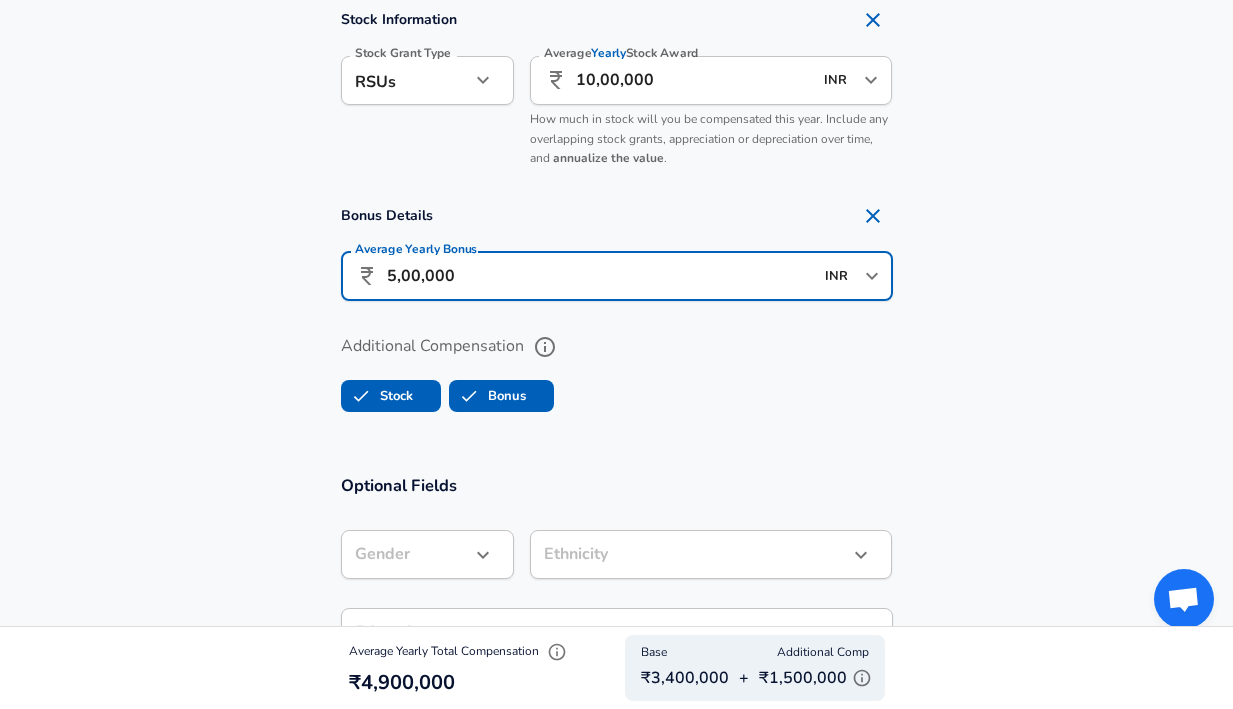 click on "5,00,000" at bounding box center (600, 276) 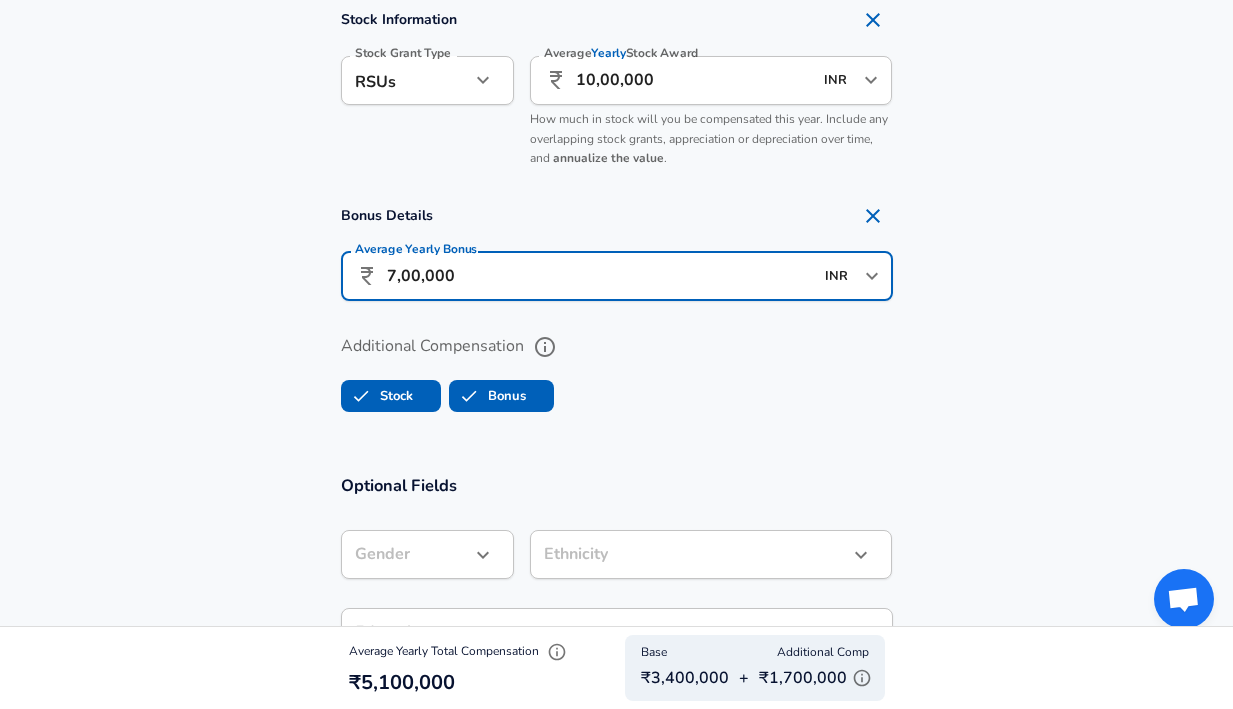 type on "7,00,000" 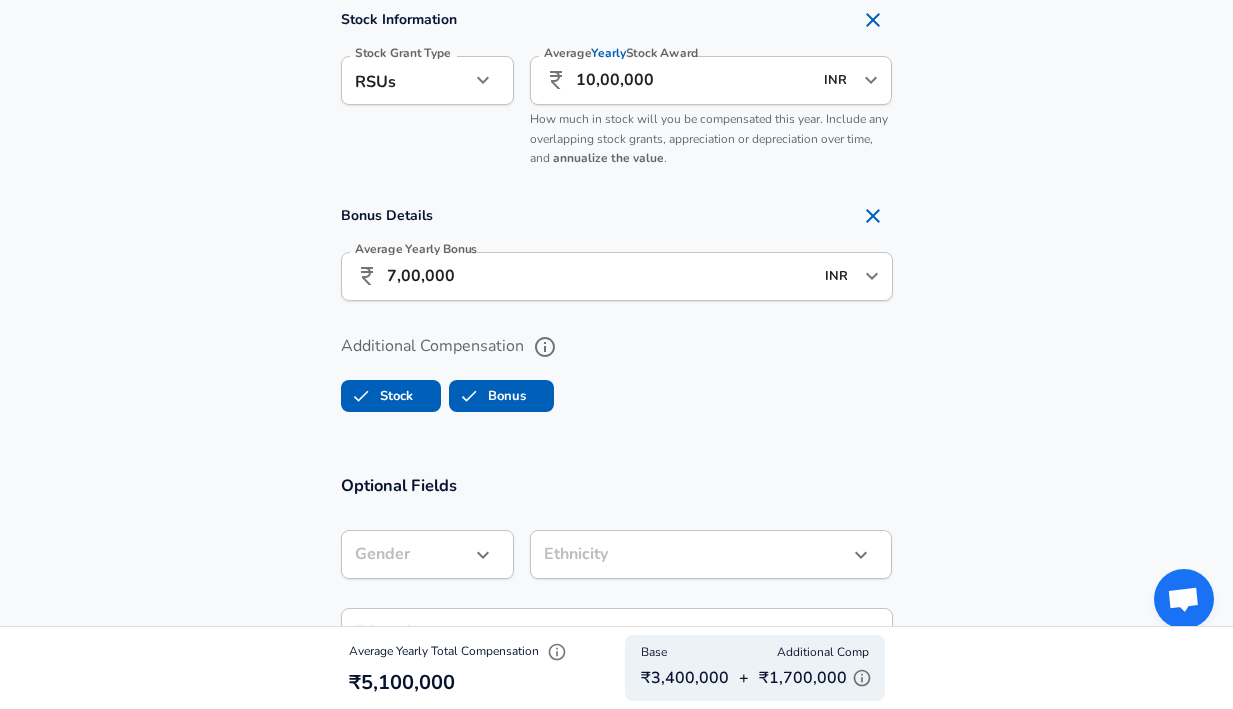 click on "Stock Bonus" at bounding box center (617, 392) 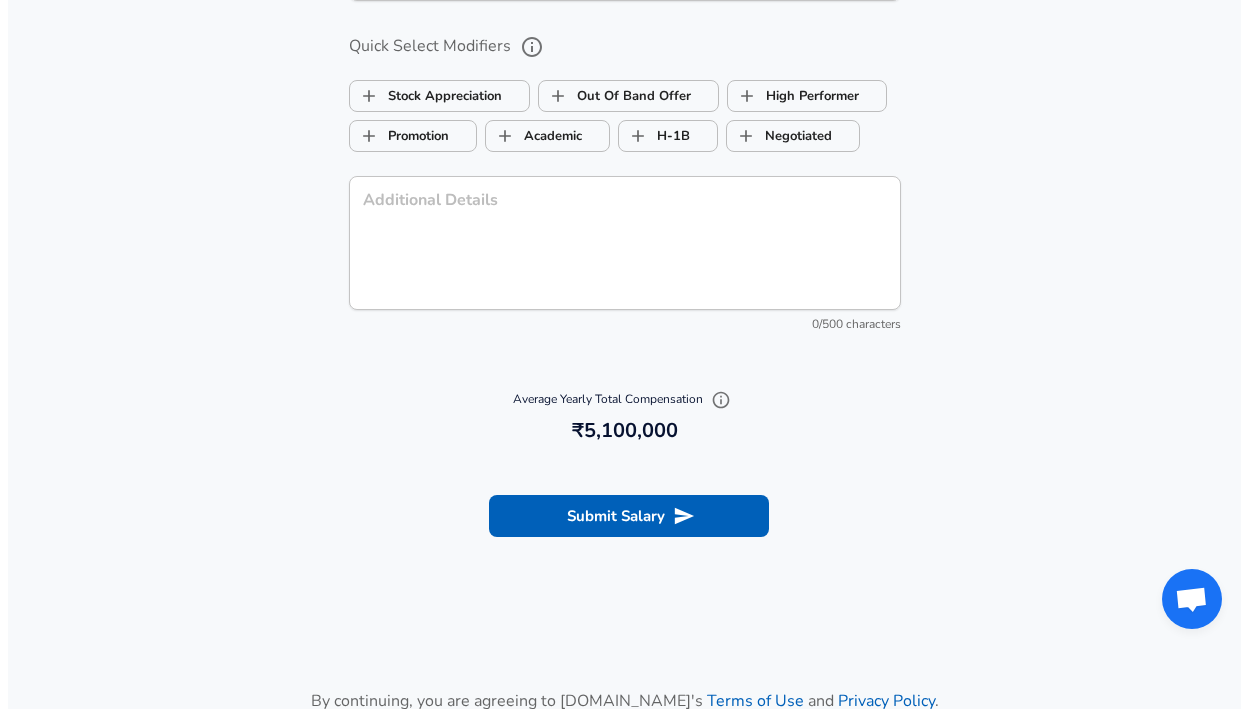 scroll, scrollTop: 2231, scrollLeft: 0, axis: vertical 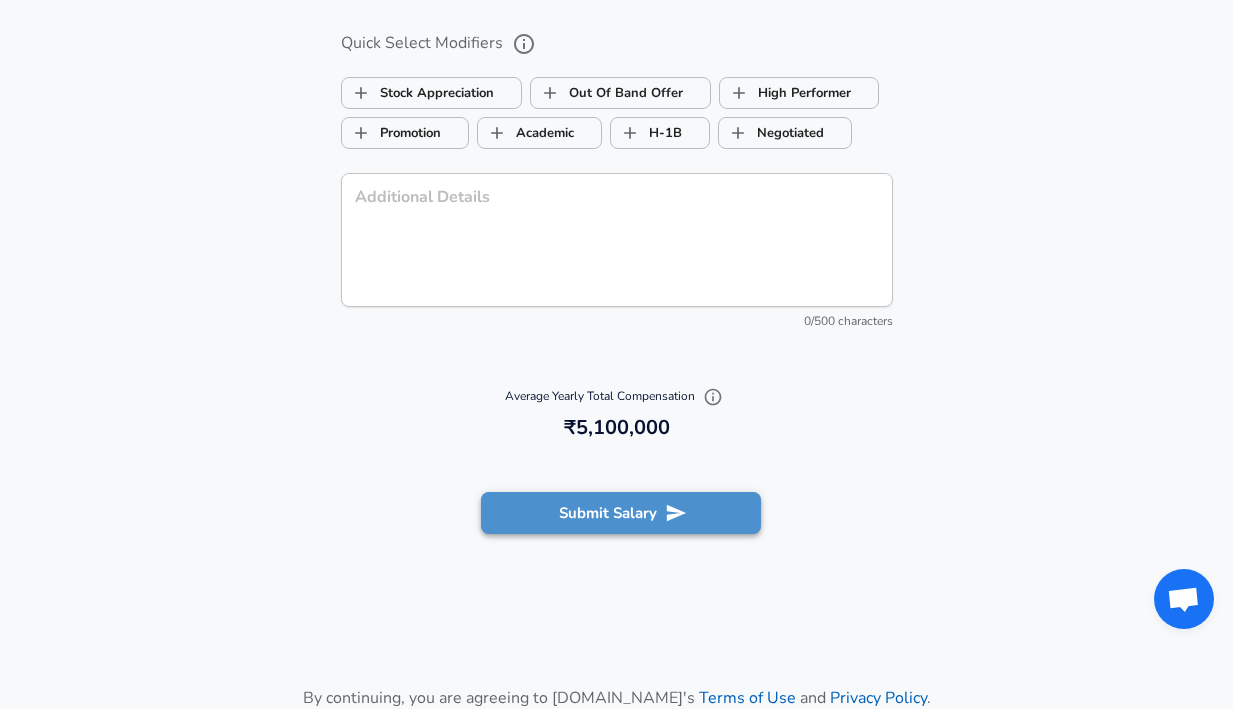click on "Submit Salary" at bounding box center [621, 513] 